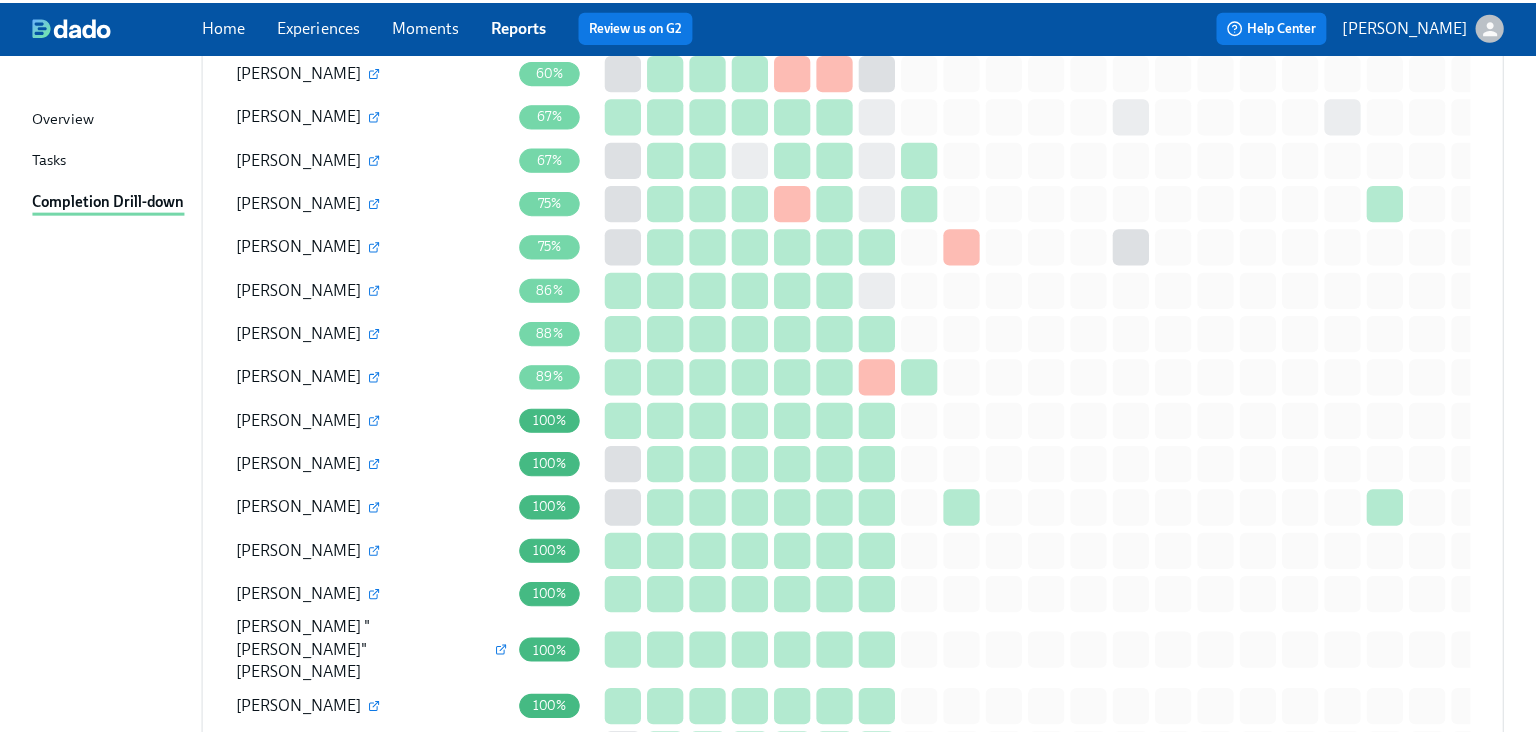 scroll, scrollTop: 1702, scrollLeft: 0, axis: vertical 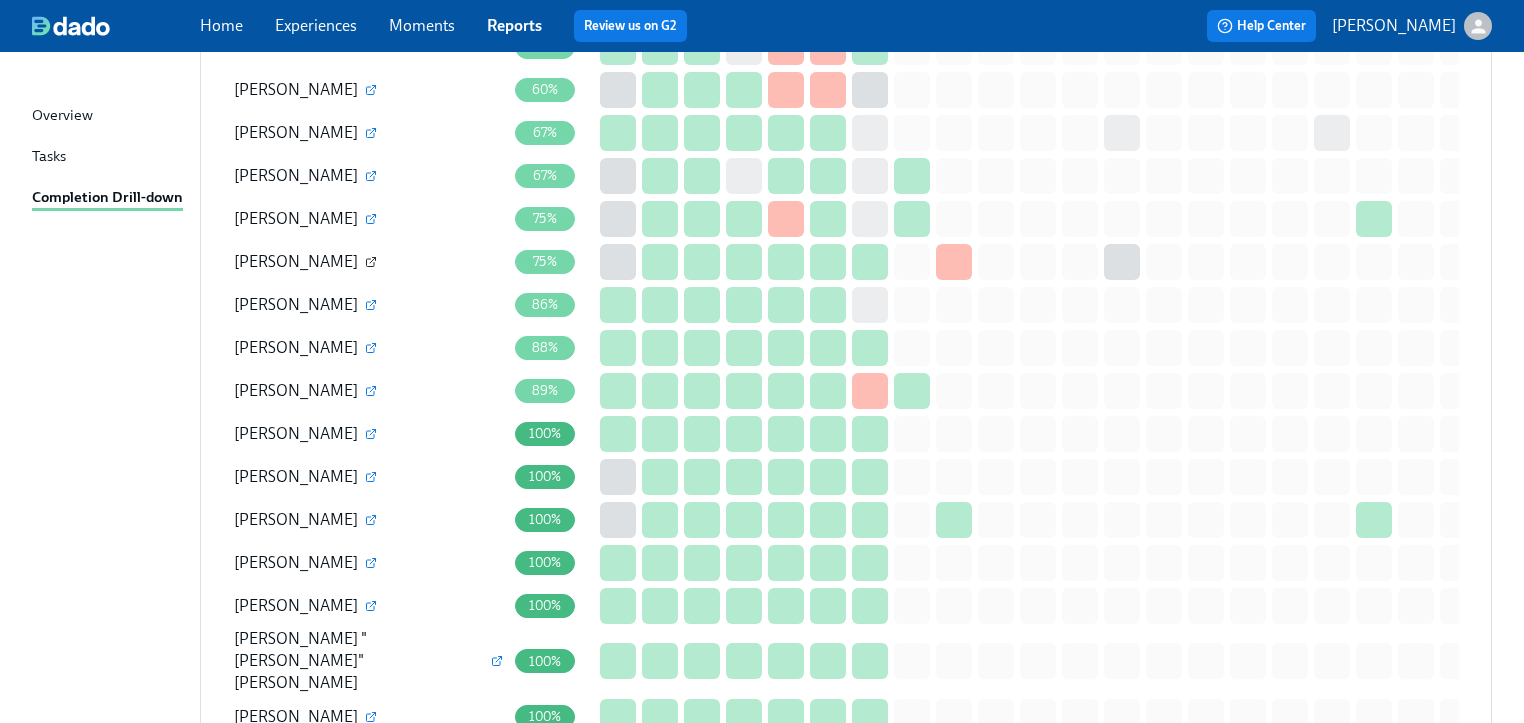 click 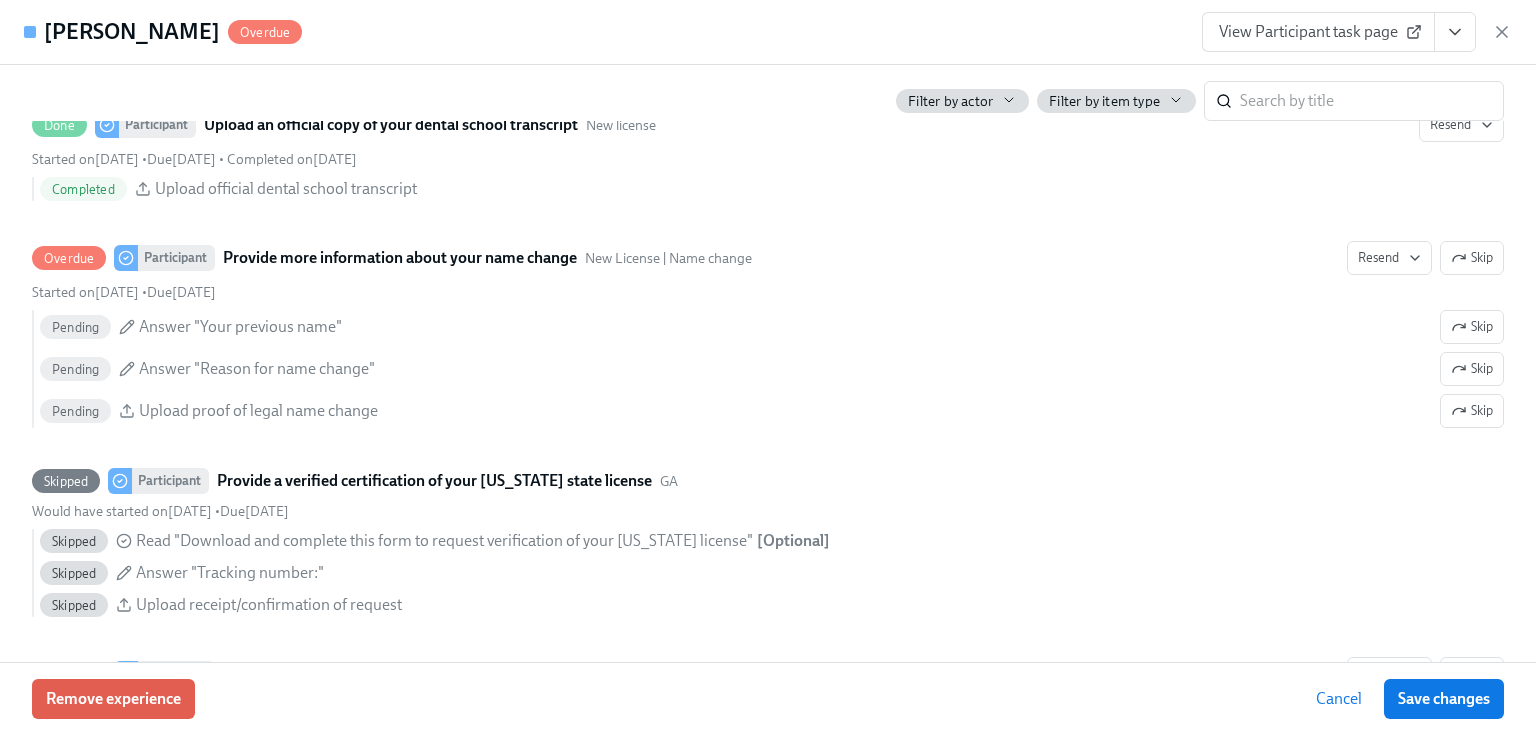 scroll, scrollTop: 3600, scrollLeft: 0, axis: vertical 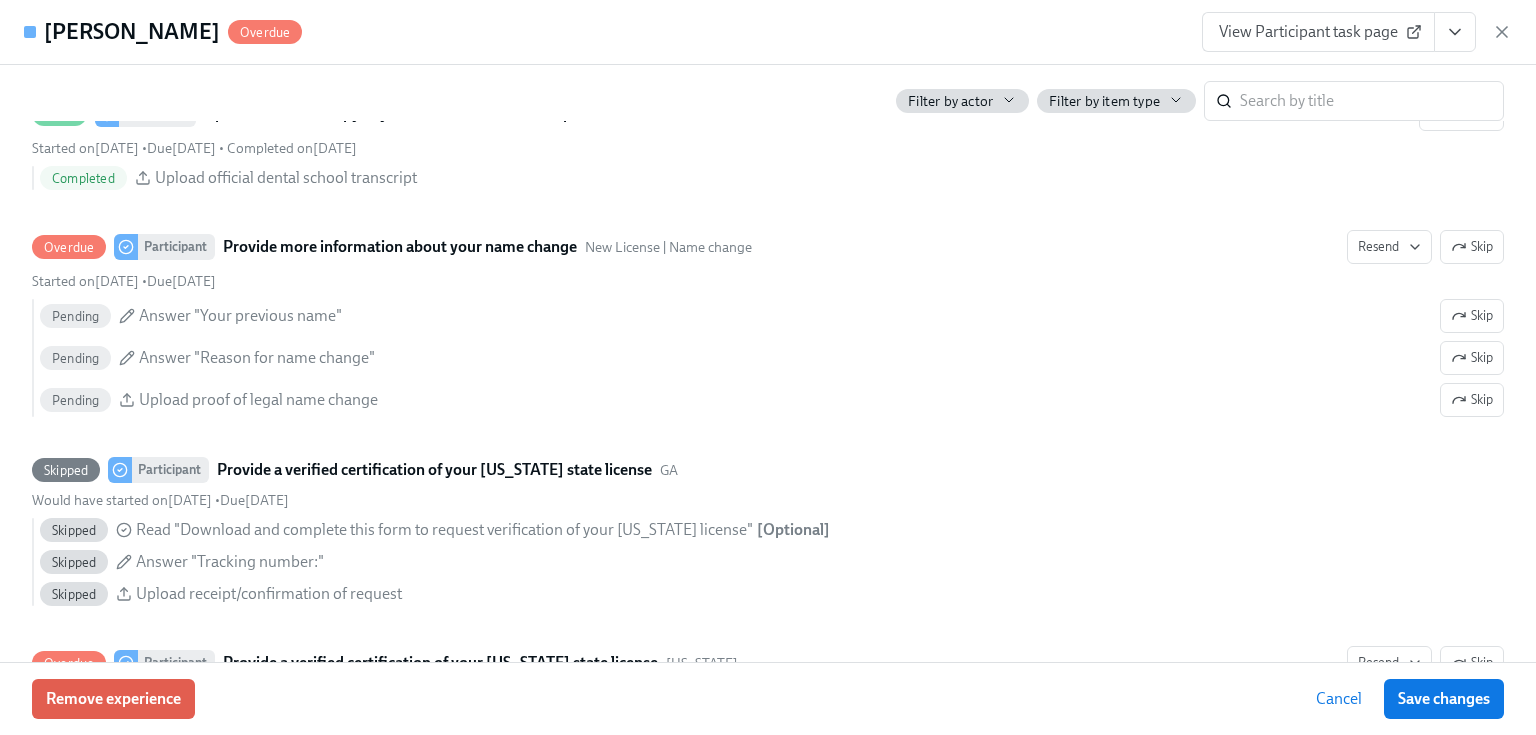 click on "View Participant task page" at bounding box center (1318, 32) 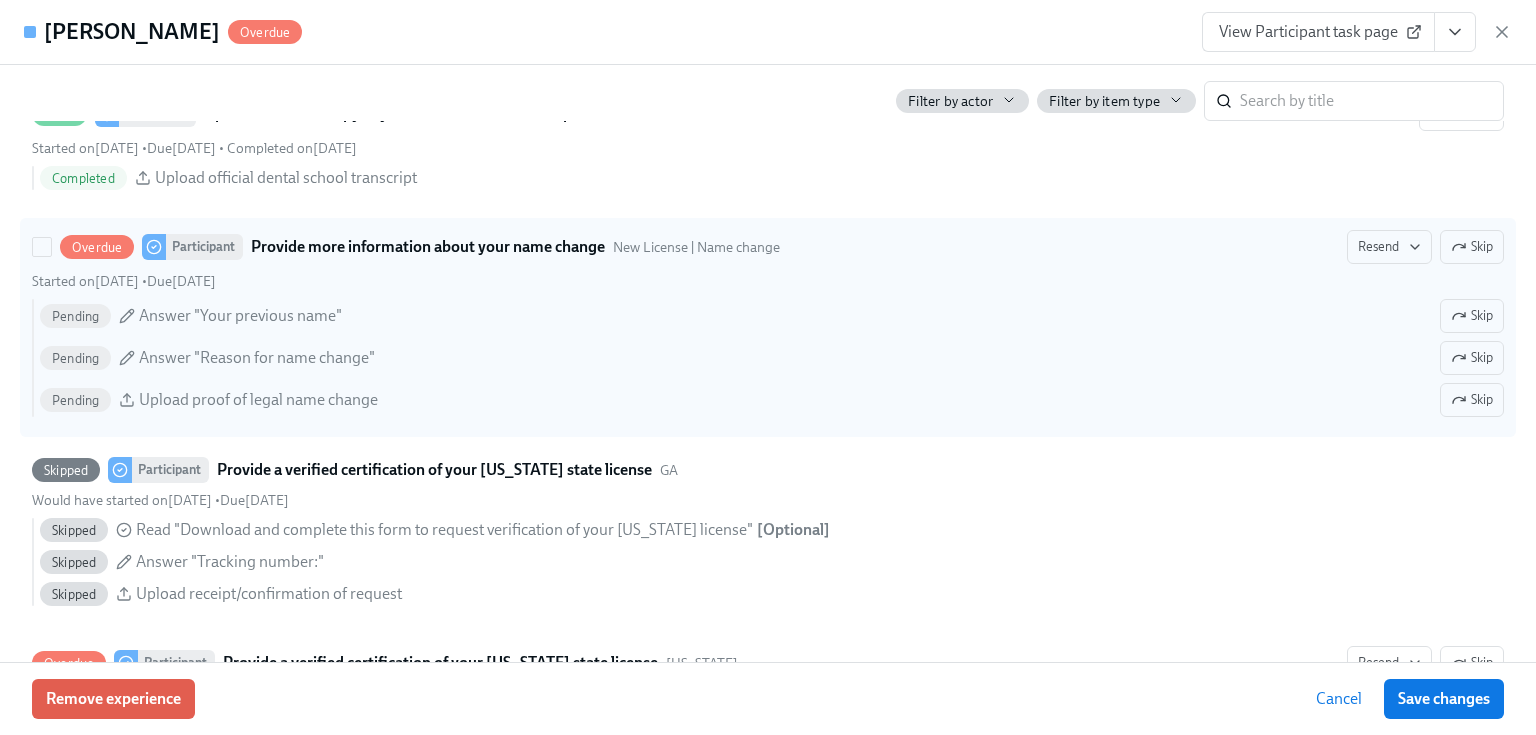 click on "Skip" at bounding box center [1472, 247] 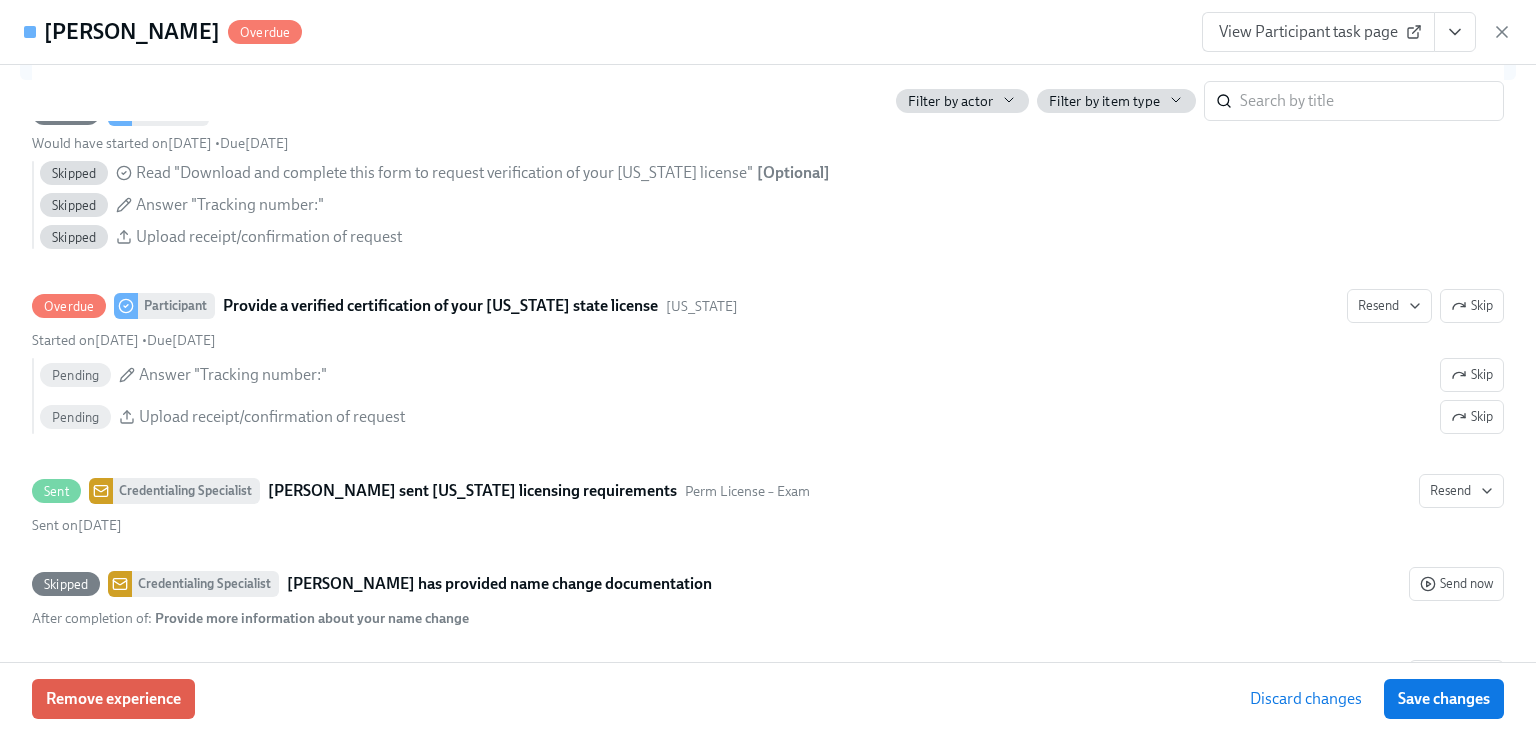 scroll, scrollTop: 3920, scrollLeft: 0, axis: vertical 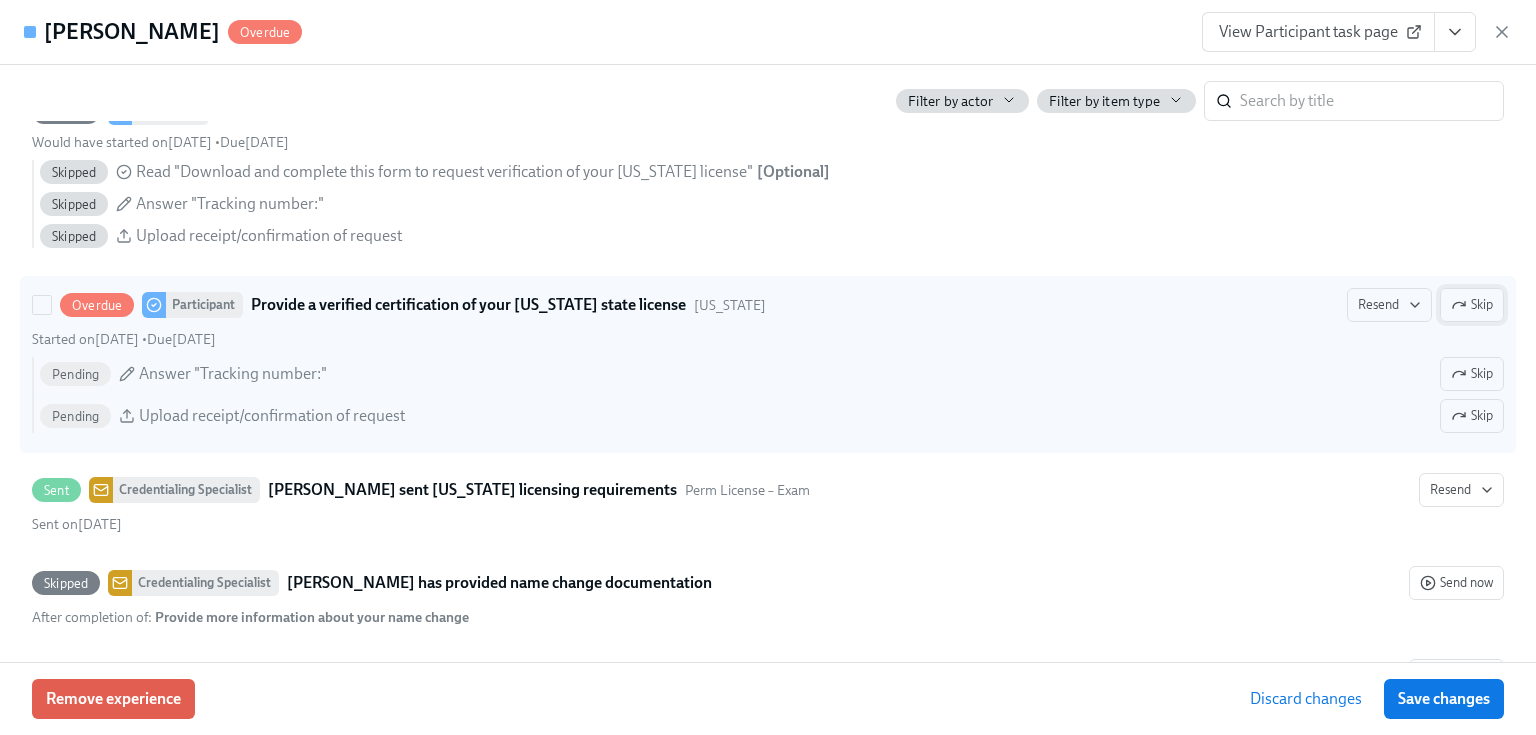 click on "Skip" at bounding box center [1472, 305] 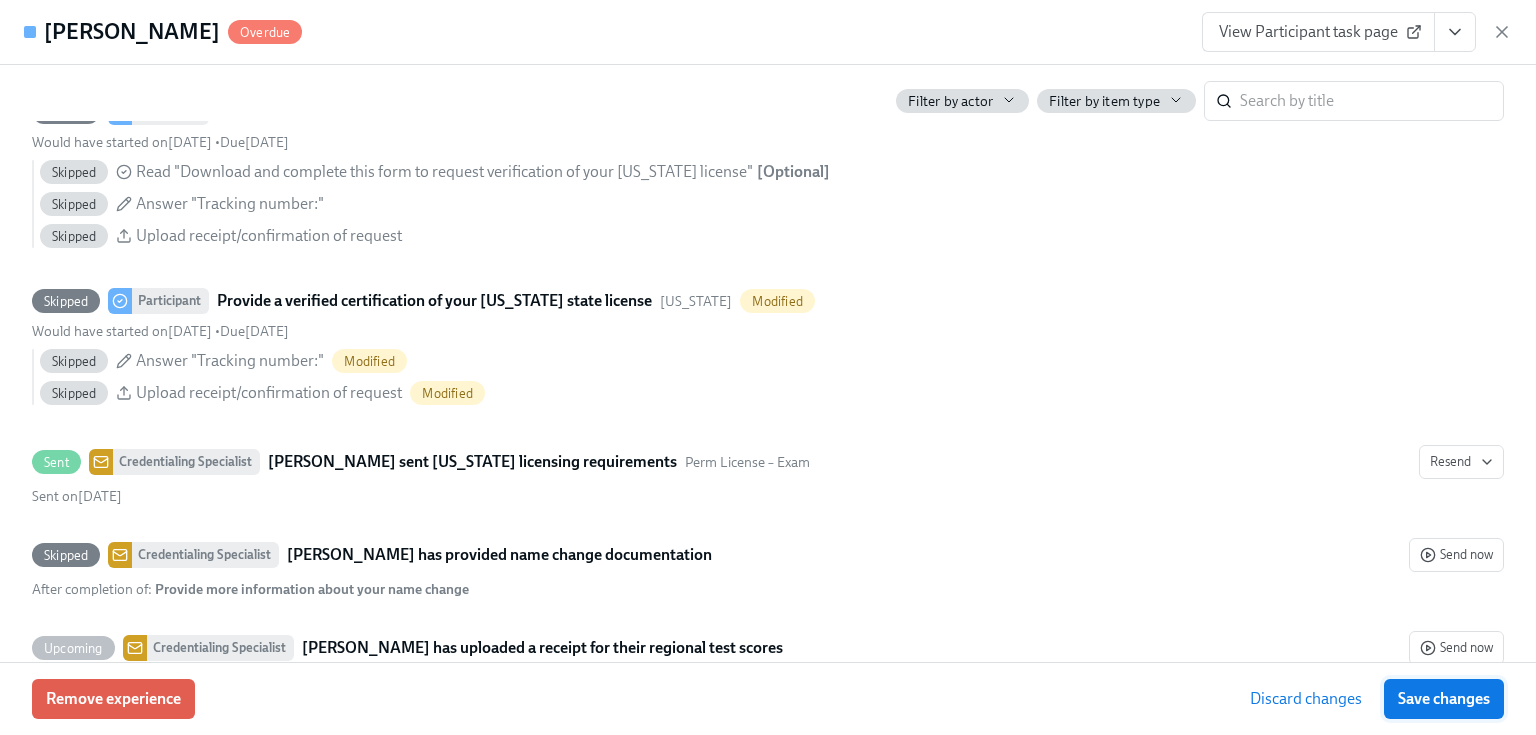 click on "Save changes" at bounding box center [1444, 699] 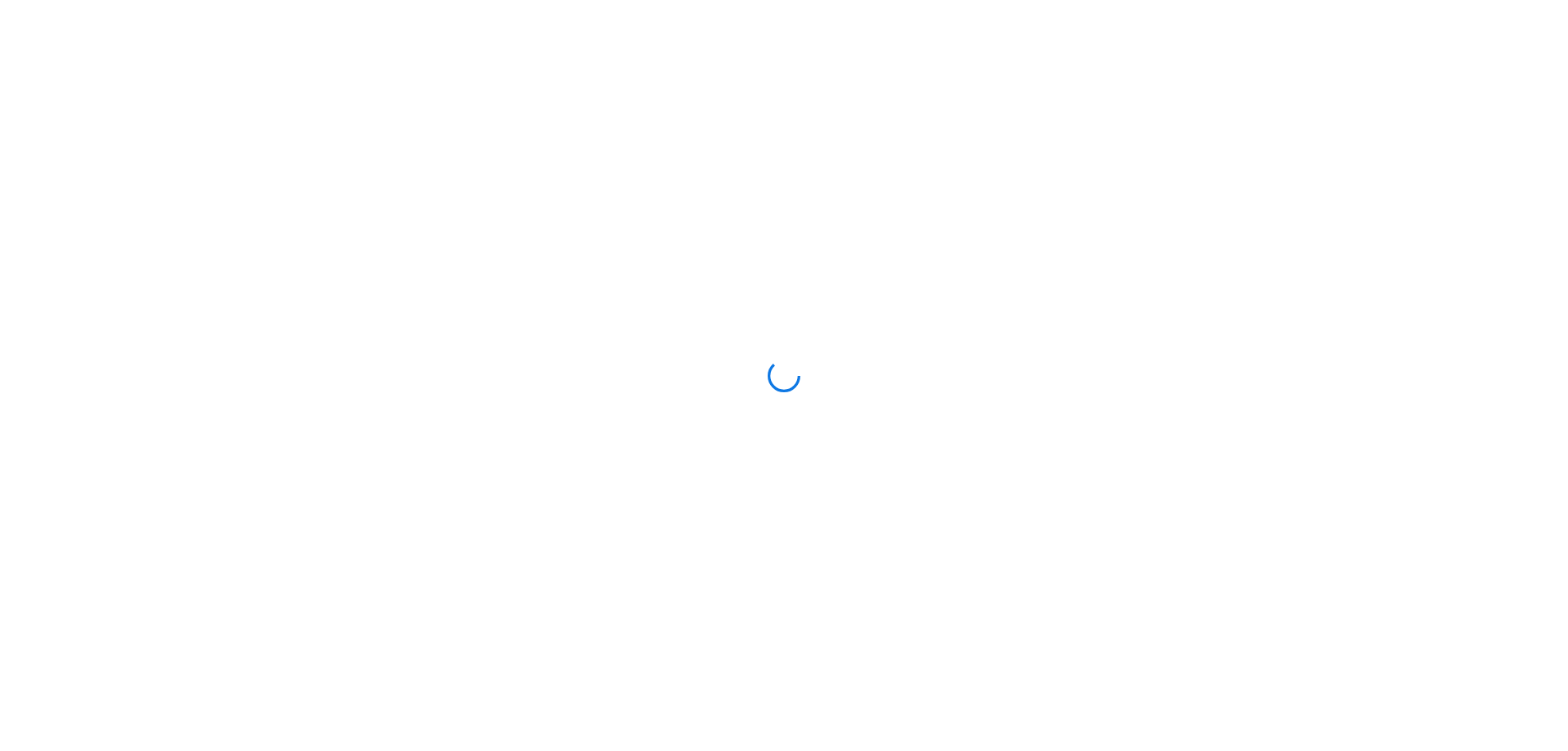 scroll, scrollTop: 0, scrollLeft: 0, axis: both 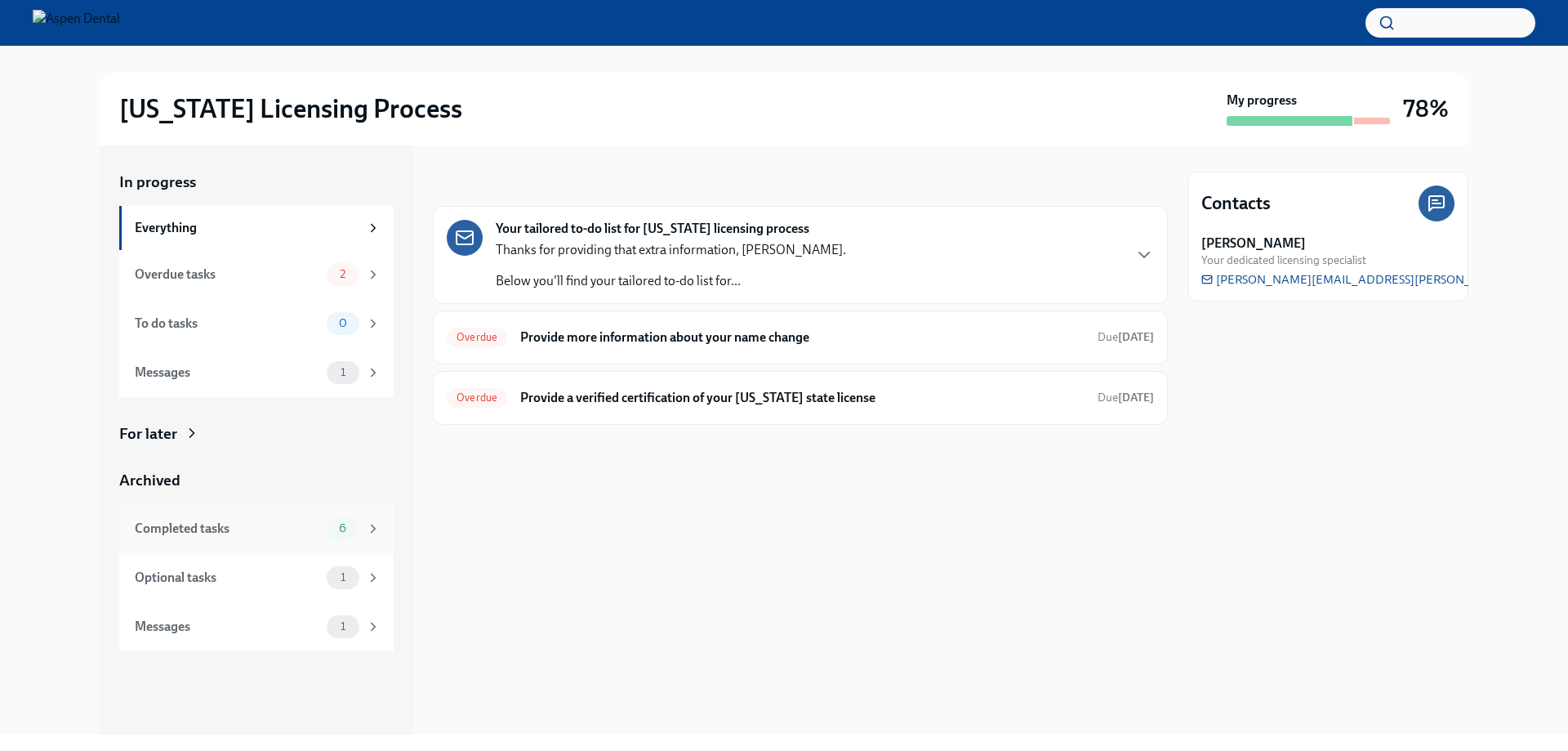 click on "Completed tasks" at bounding box center (227, 529) 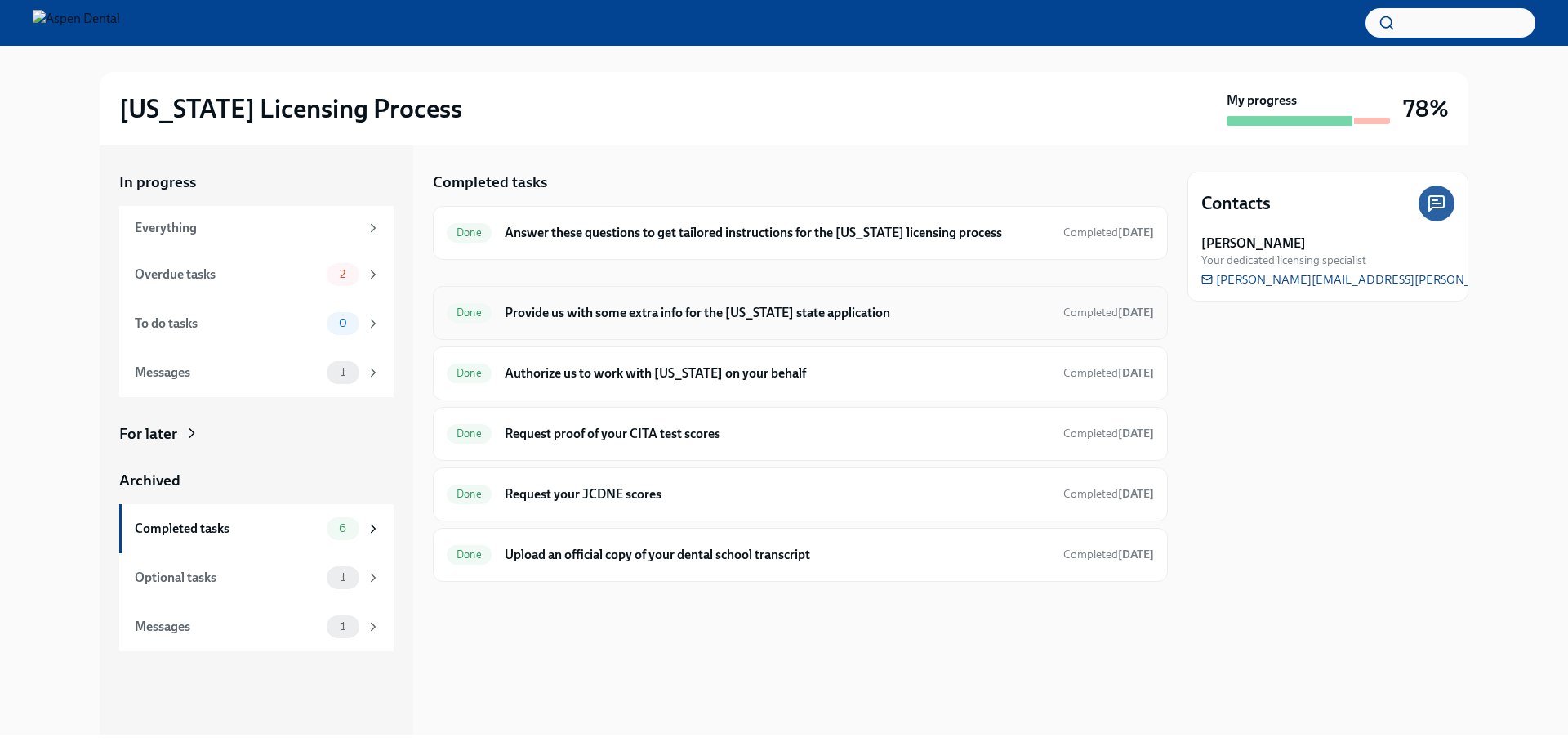 click on "Done Provide us with some extra info for the [US_STATE] state application Completed  [DATE]" at bounding box center (800, 313) 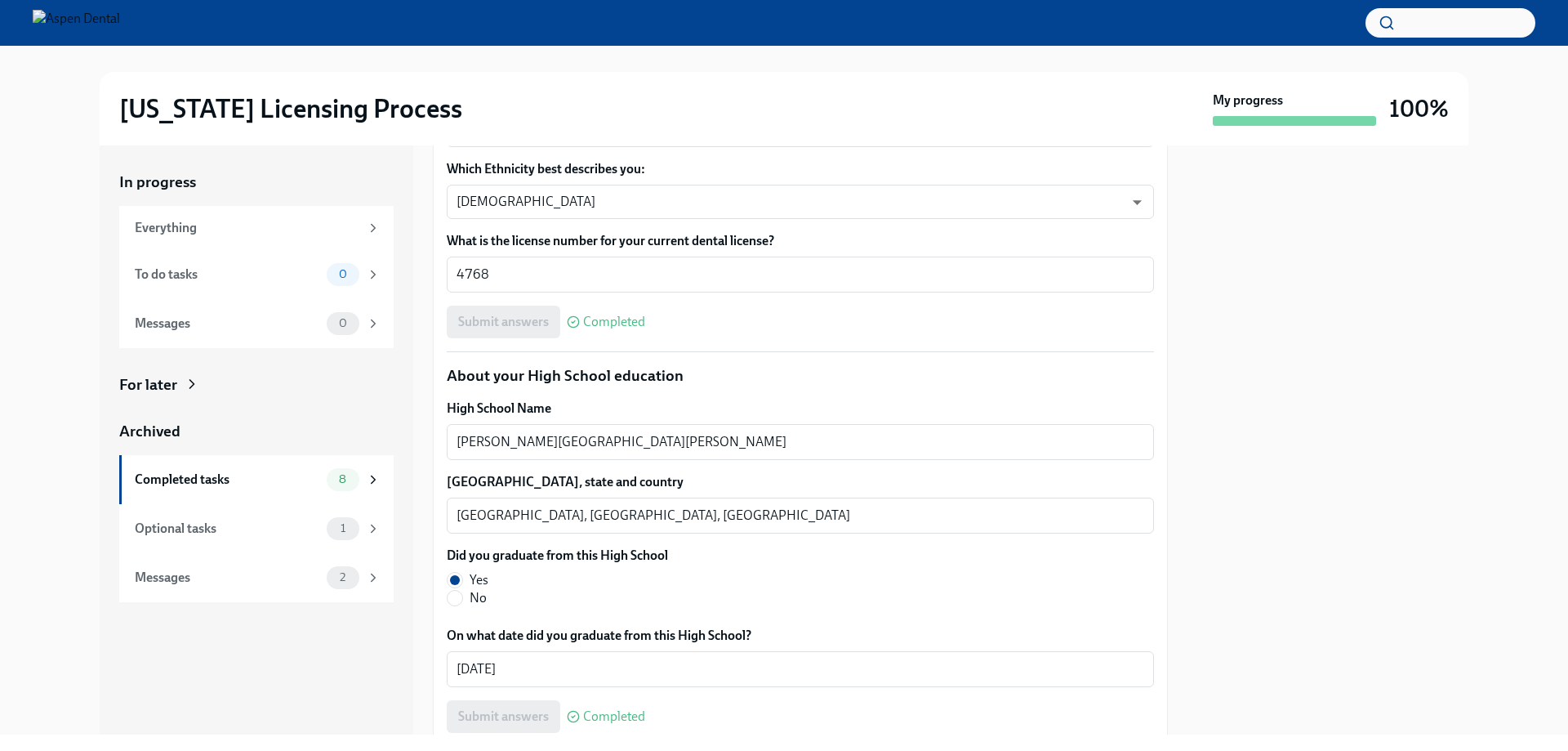 scroll, scrollTop: 735, scrollLeft: 0, axis: vertical 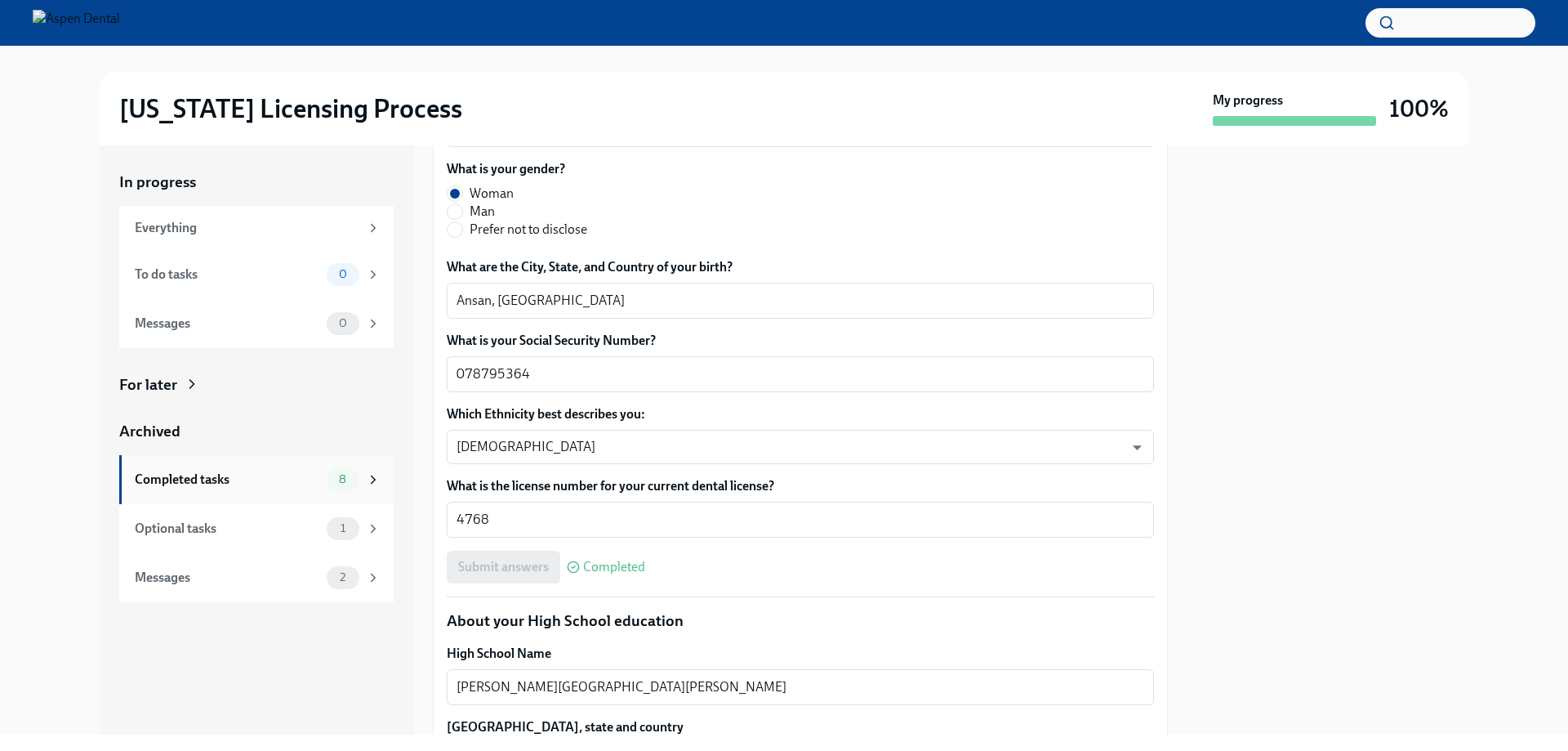 click on "Completed tasks" at bounding box center [227, 480] 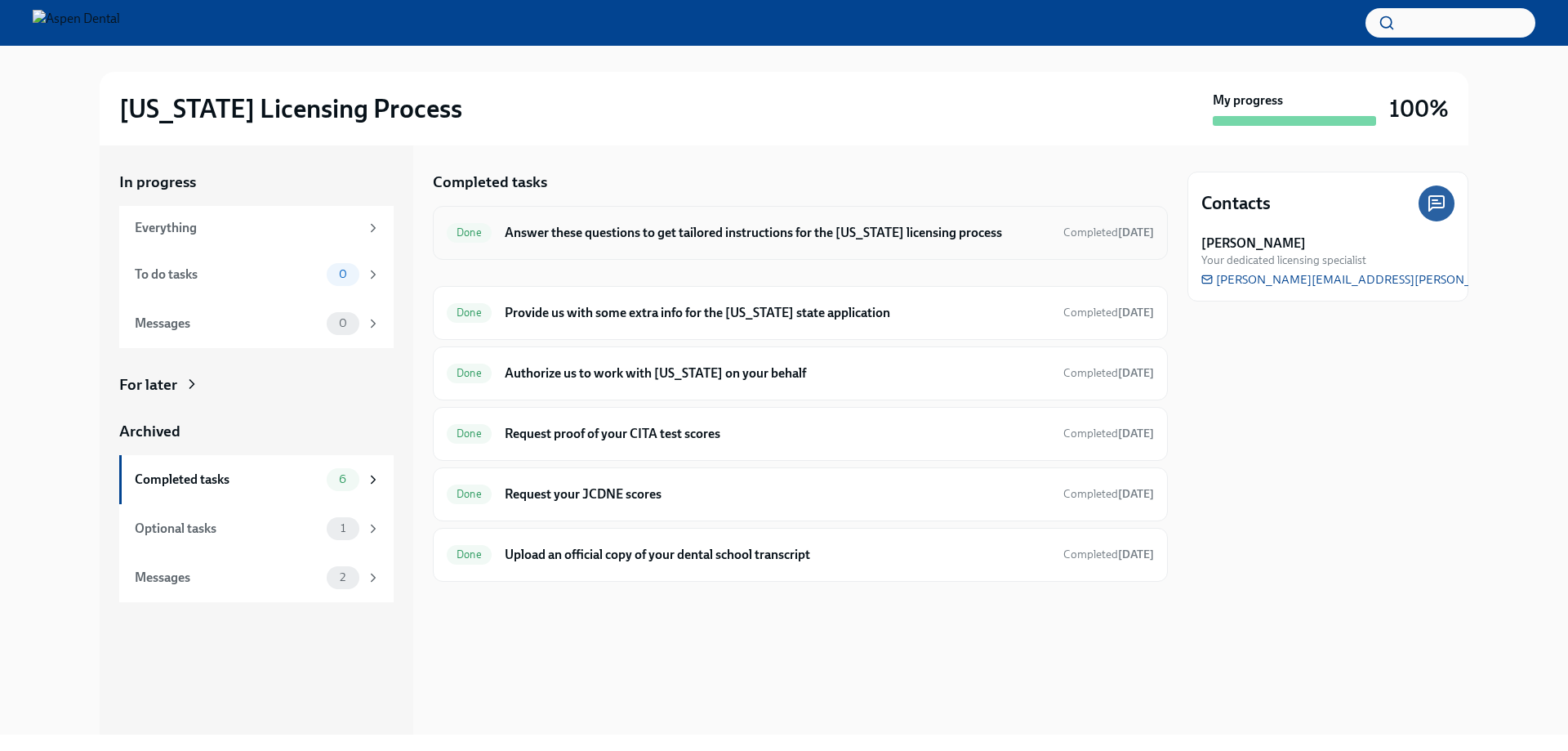 click on "Answer these questions to get tailored instructions for the [US_STATE] licensing process" at bounding box center [777, 233] 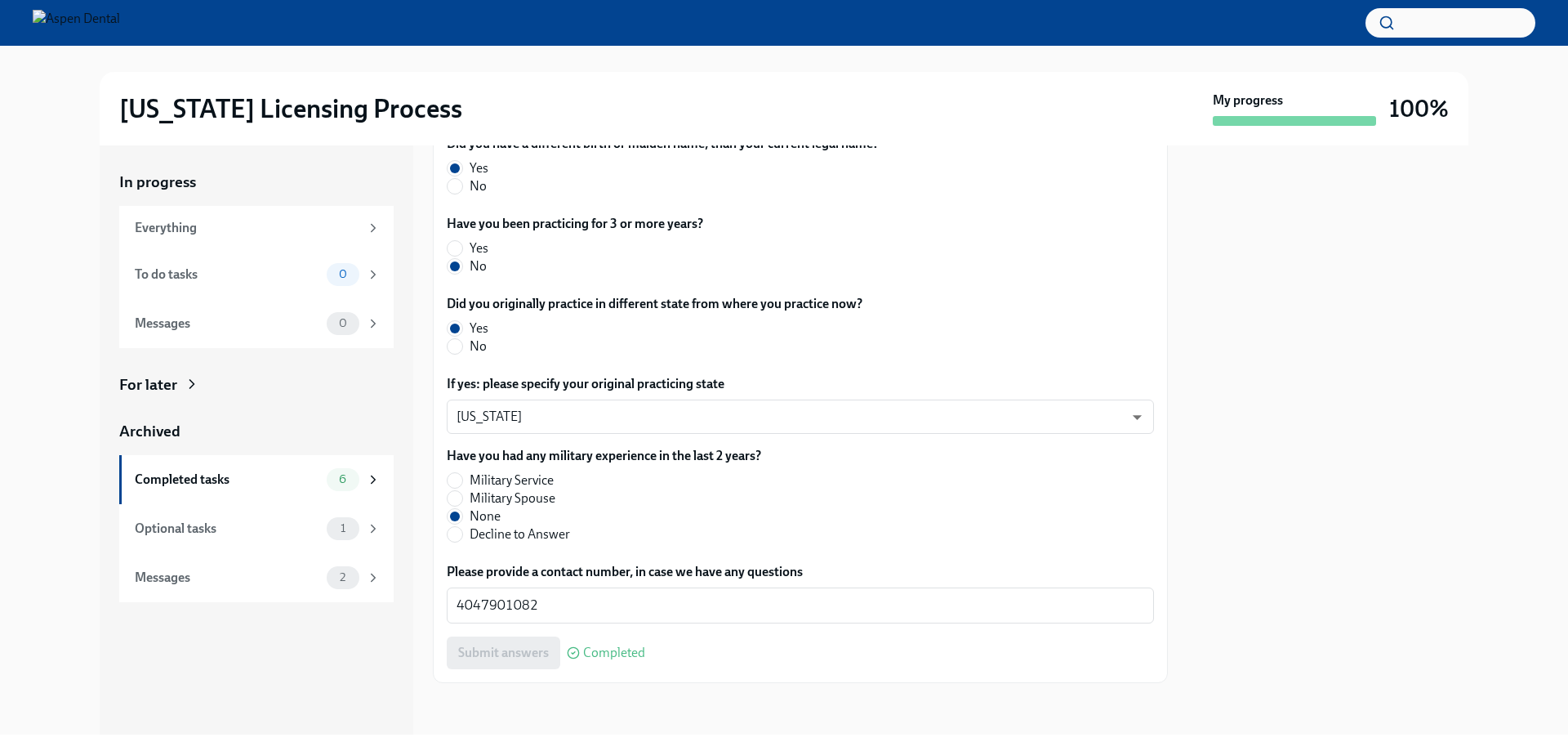 scroll, scrollTop: 748, scrollLeft: 0, axis: vertical 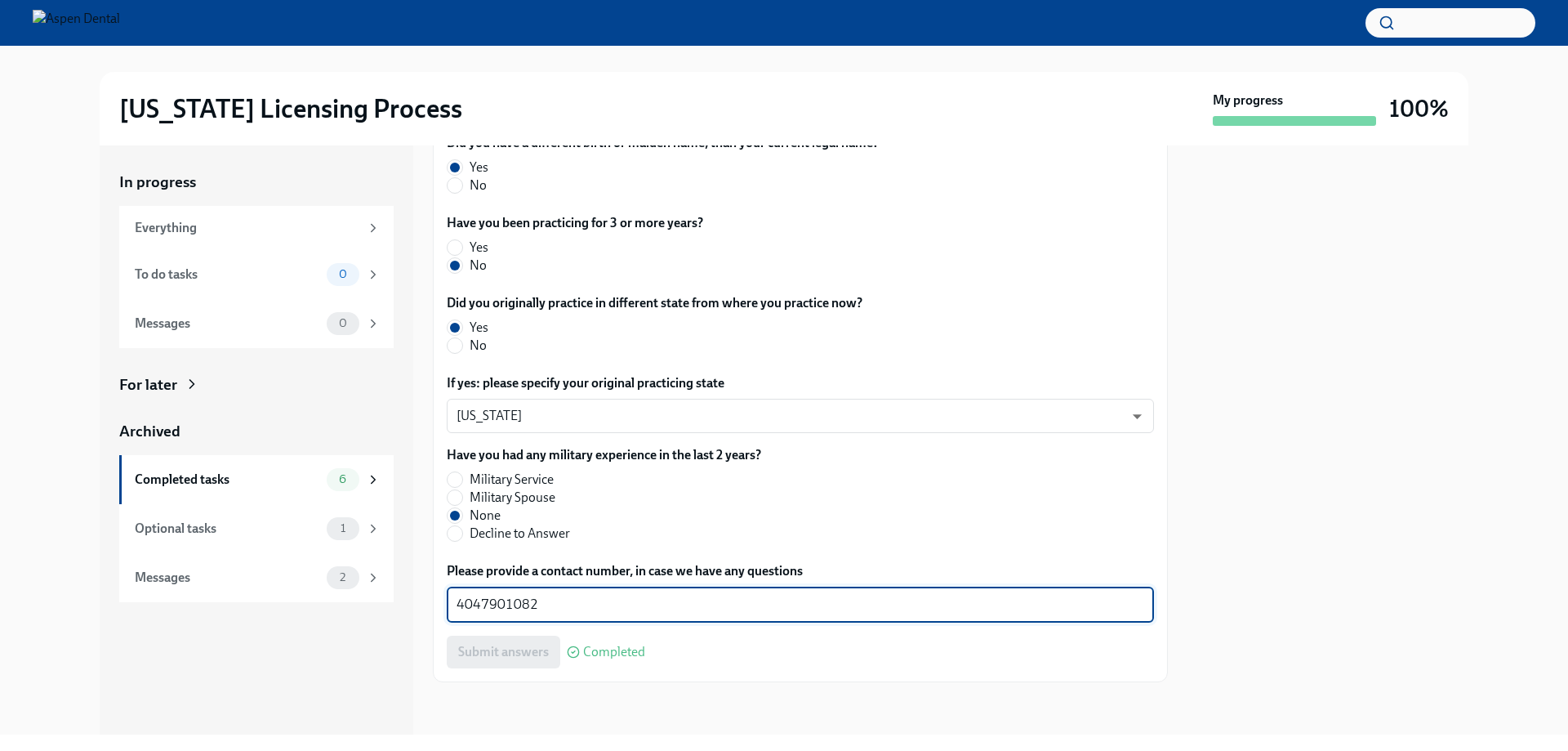 drag, startPoint x: 549, startPoint y: 608, endPoint x: 409, endPoint y: 606, distance: 140.0143 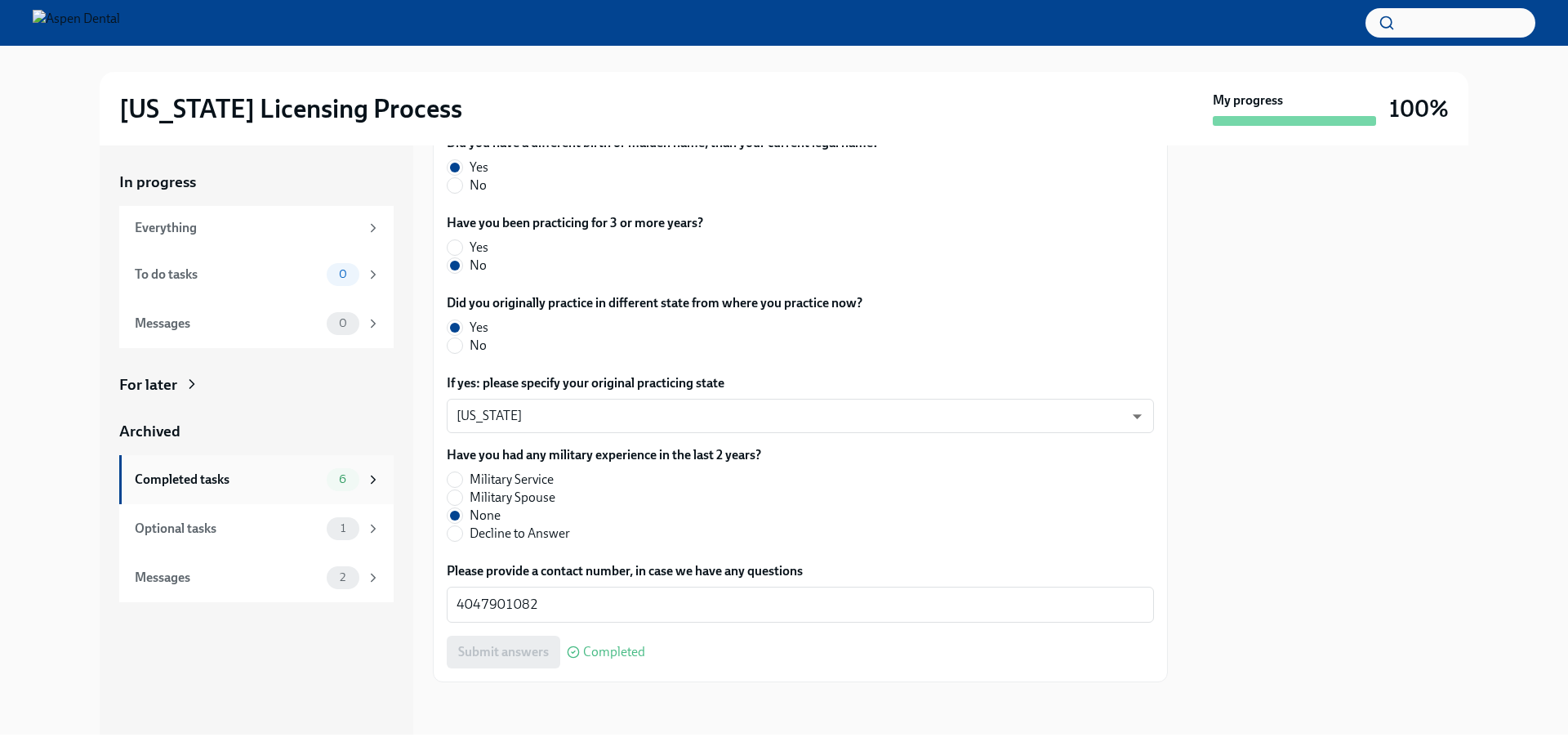 click on "Completed tasks" at bounding box center (227, 480) 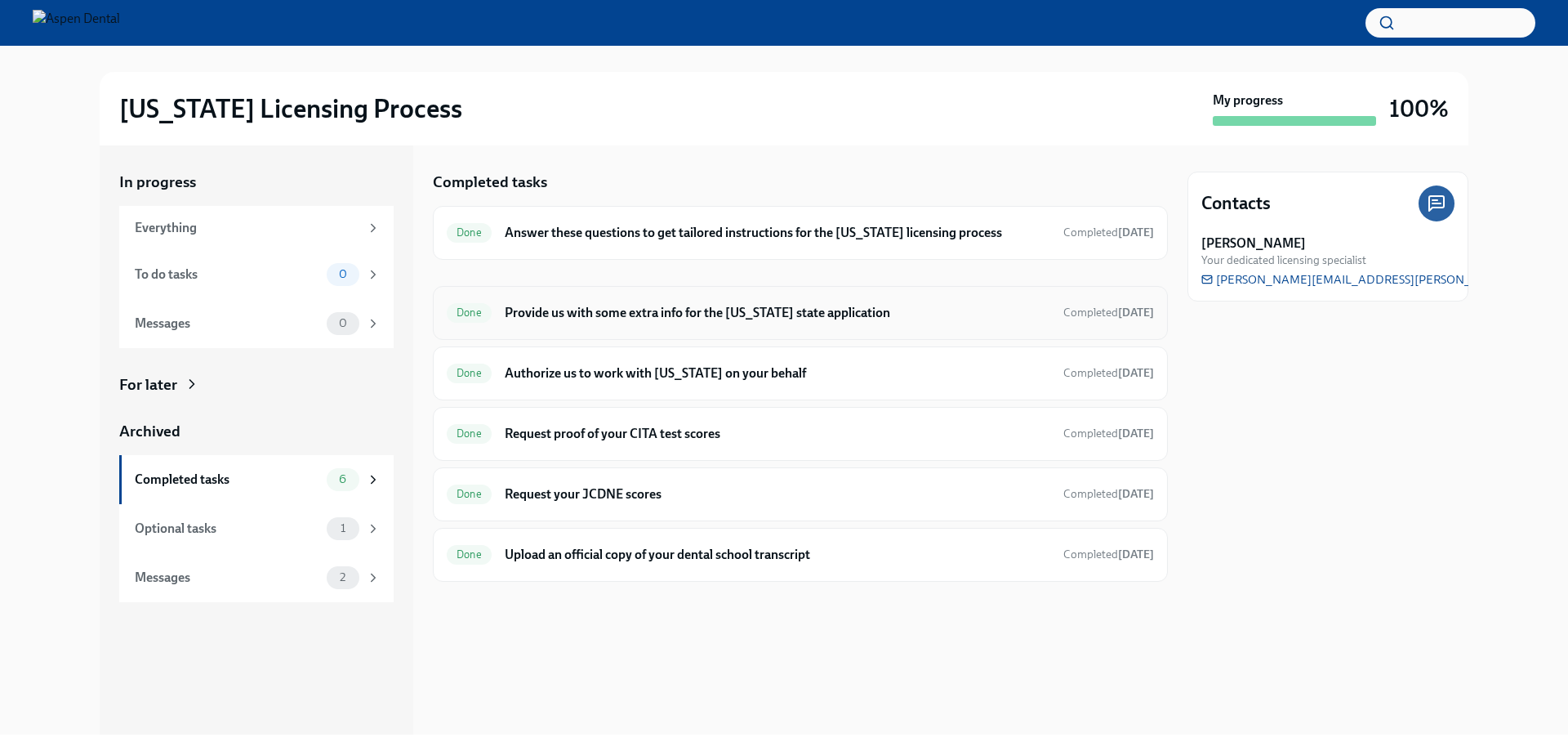 click on "Provide us with some extra info for the [US_STATE] state application" at bounding box center [777, 313] 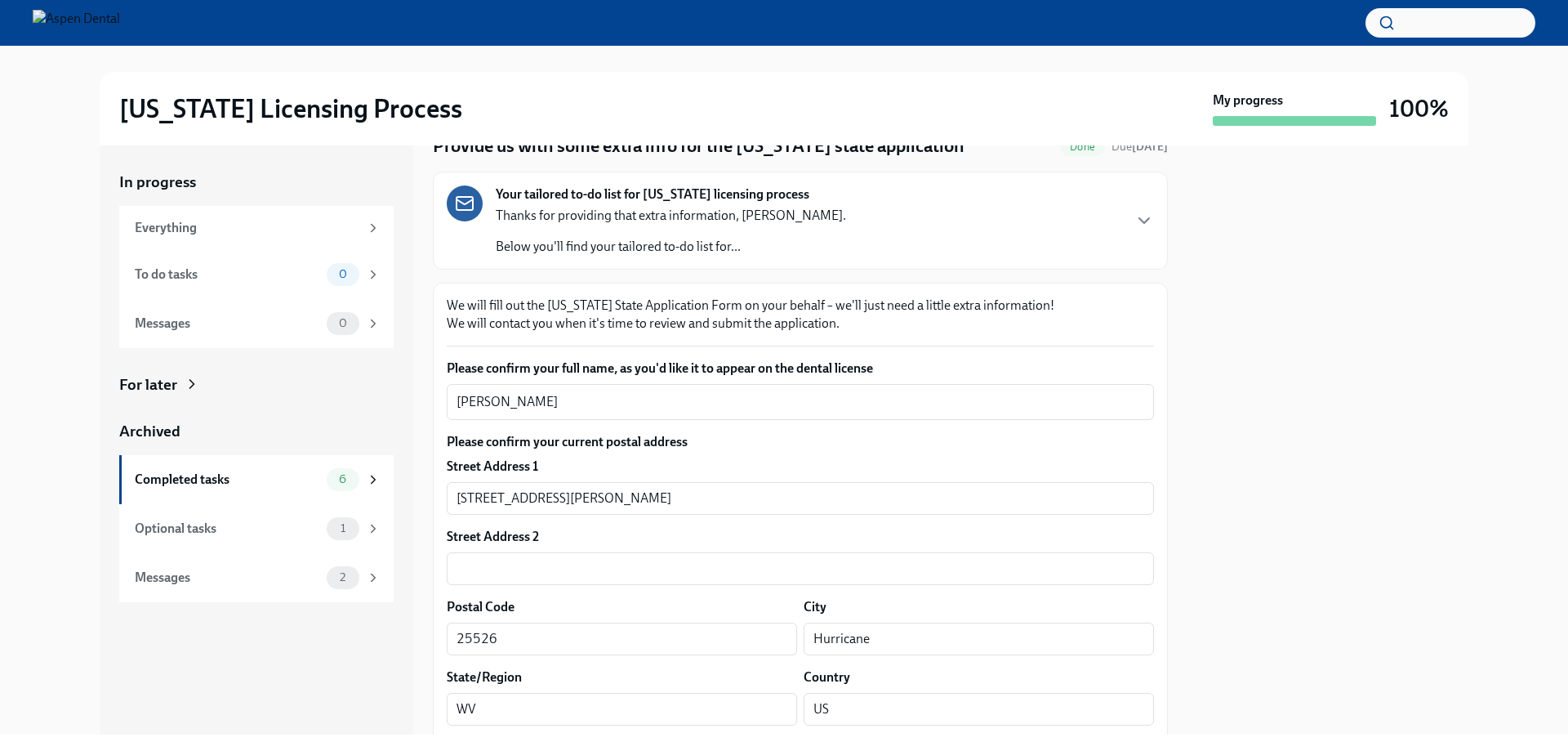 scroll, scrollTop: 245, scrollLeft: 0, axis: vertical 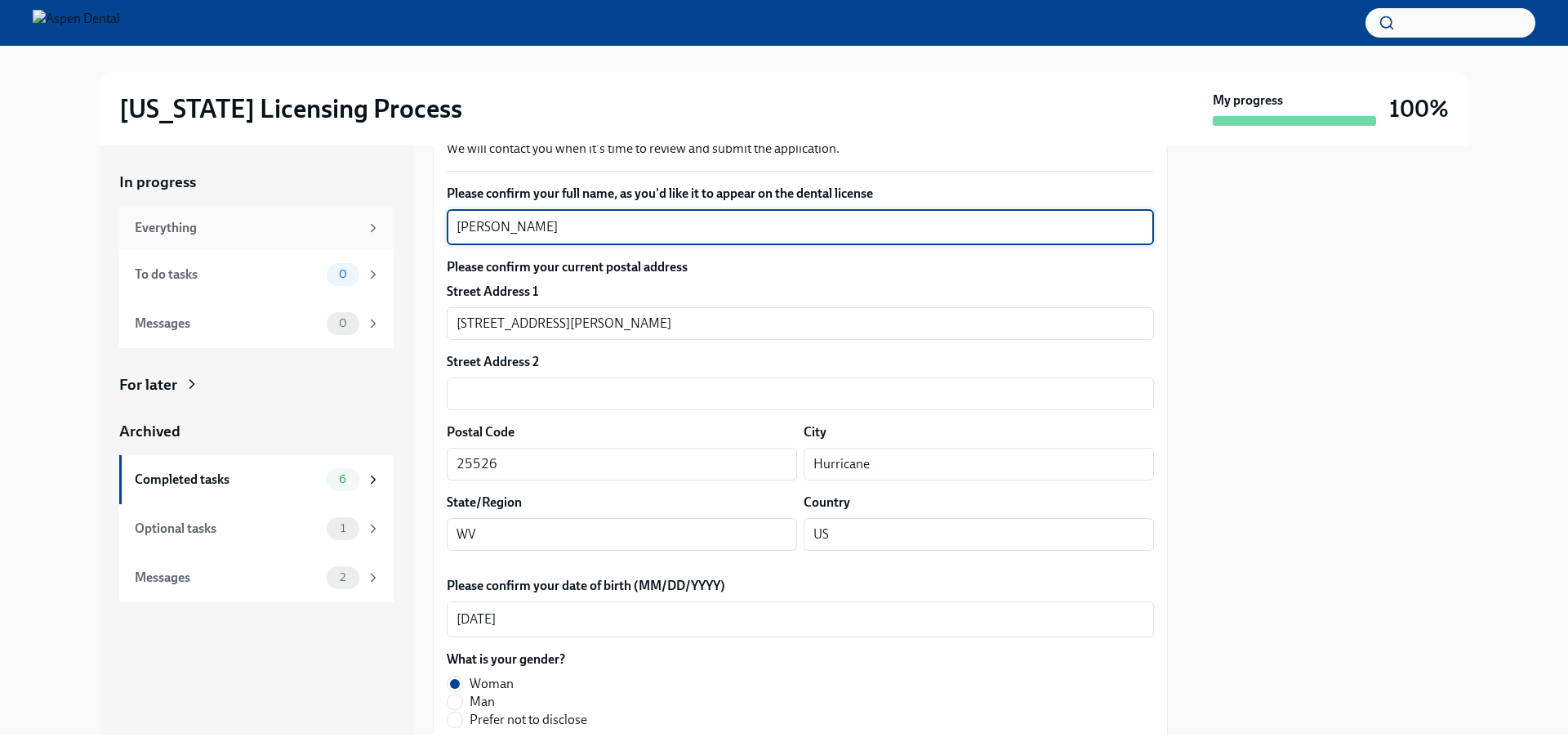 drag, startPoint x: 529, startPoint y: 232, endPoint x: 387, endPoint y: 238, distance: 142.1267 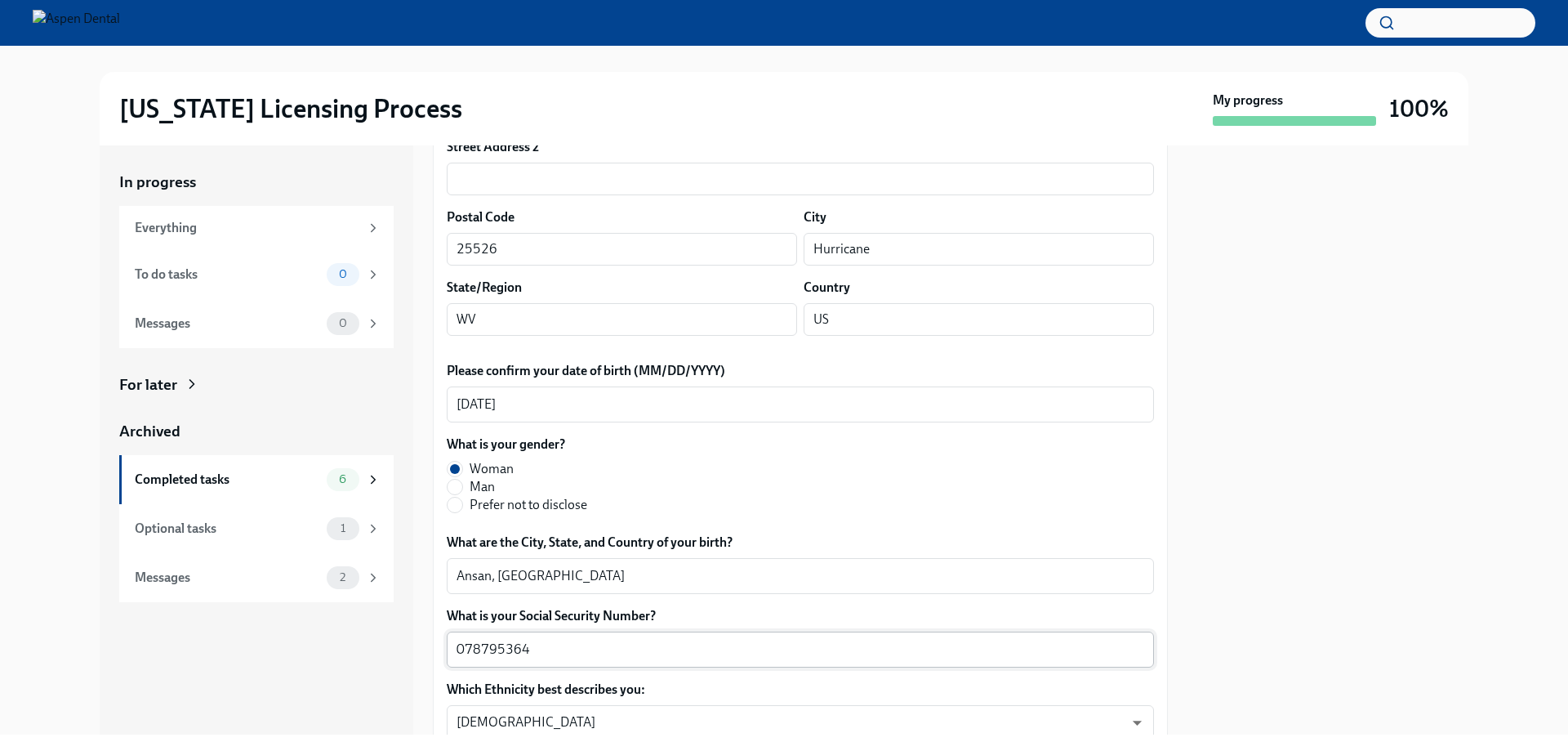 scroll, scrollTop: 490, scrollLeft: 0, axis: vertical 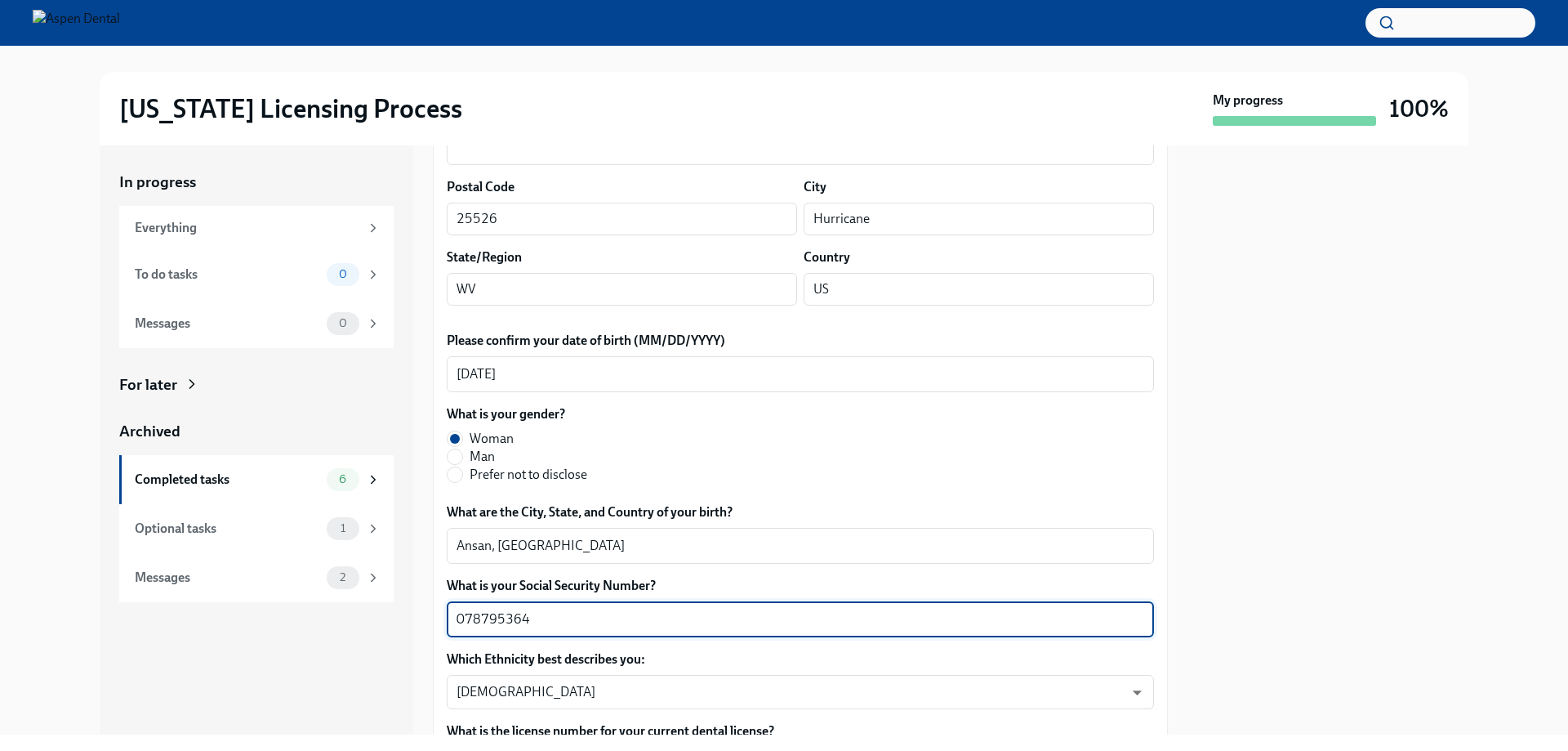 drag, startPoint x: 539, startPoint y: 615, endPoint x: 446, endPoint y: 610, distance: 93.13431 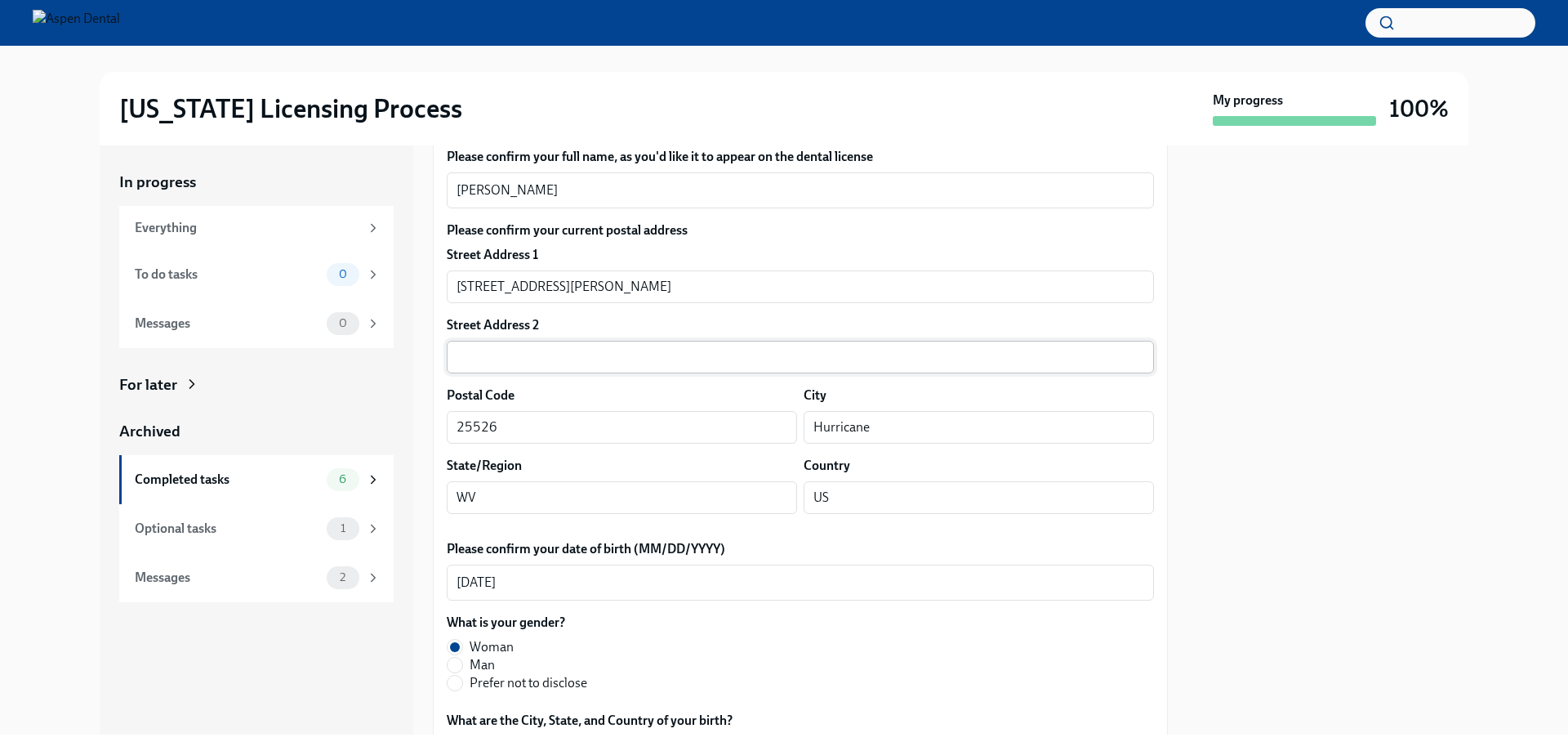 scroll, scrollTop: 245, scrollLeft: 0, axis: vertical 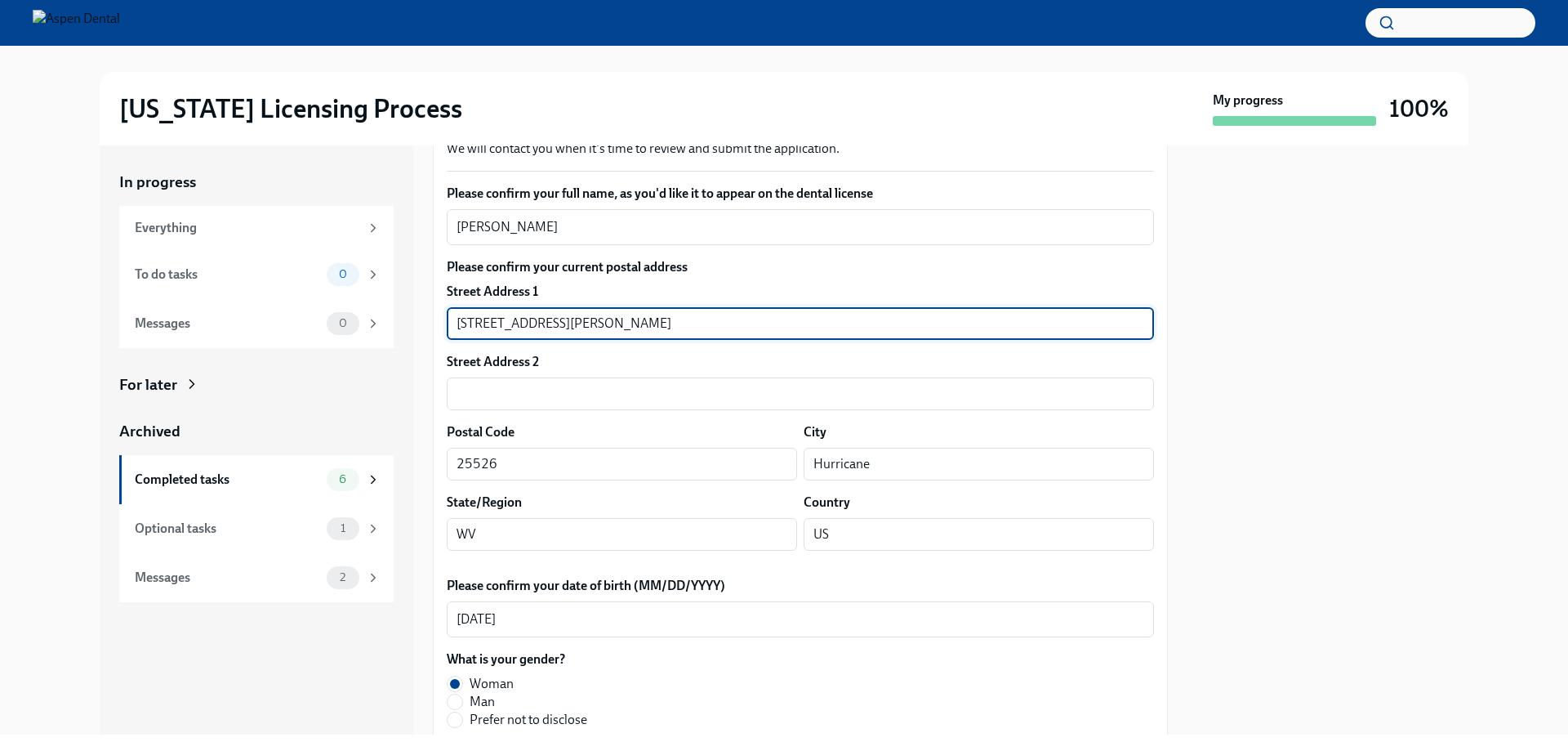 drag, startPoint x: 542, startPoint y: 320, endPoint x: 451, endPoint y: 322, distance: 91.02198 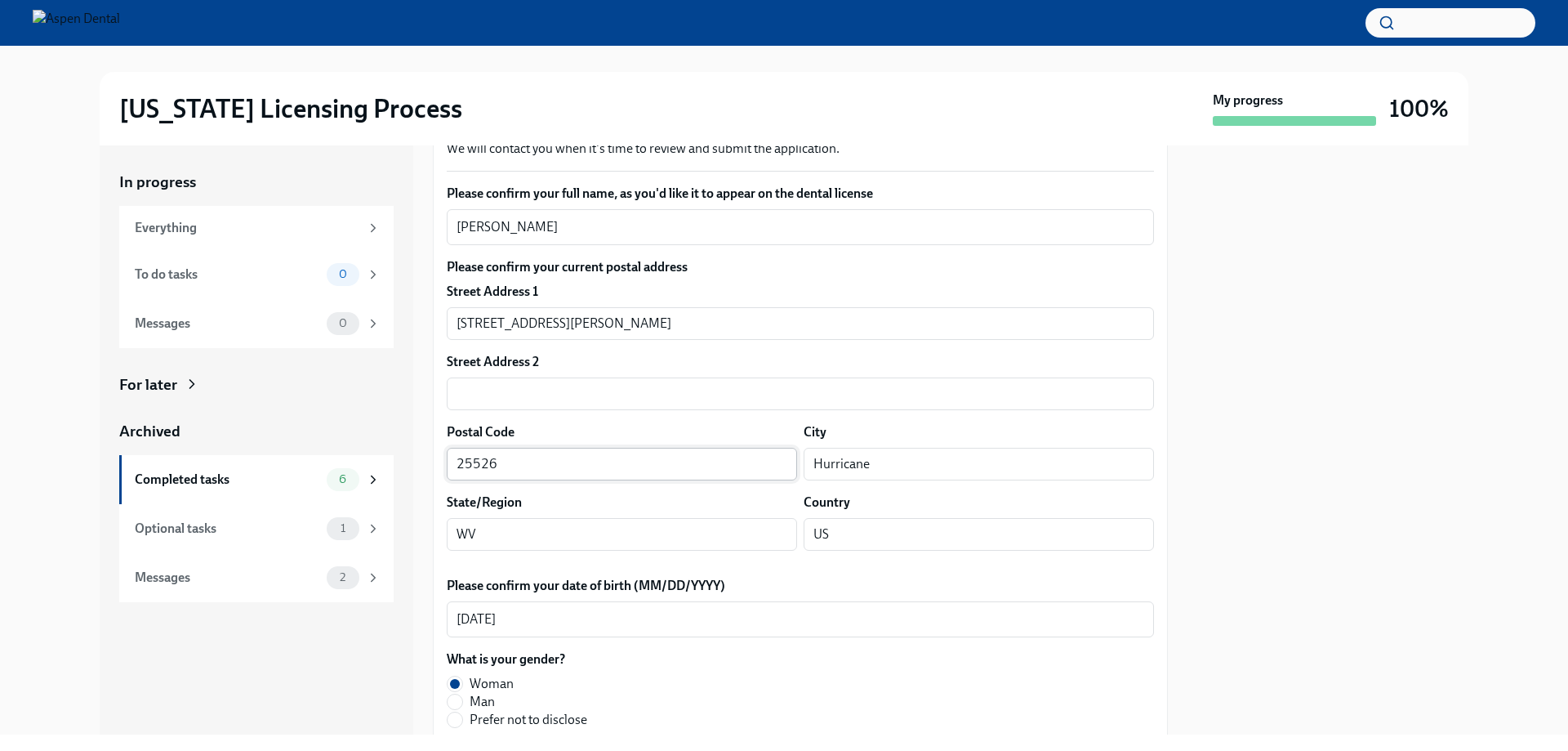 drag, startPoint x: 847, startPoint y: 461, endPoint x: 755, endPoint y: 458, distance: 92.0489 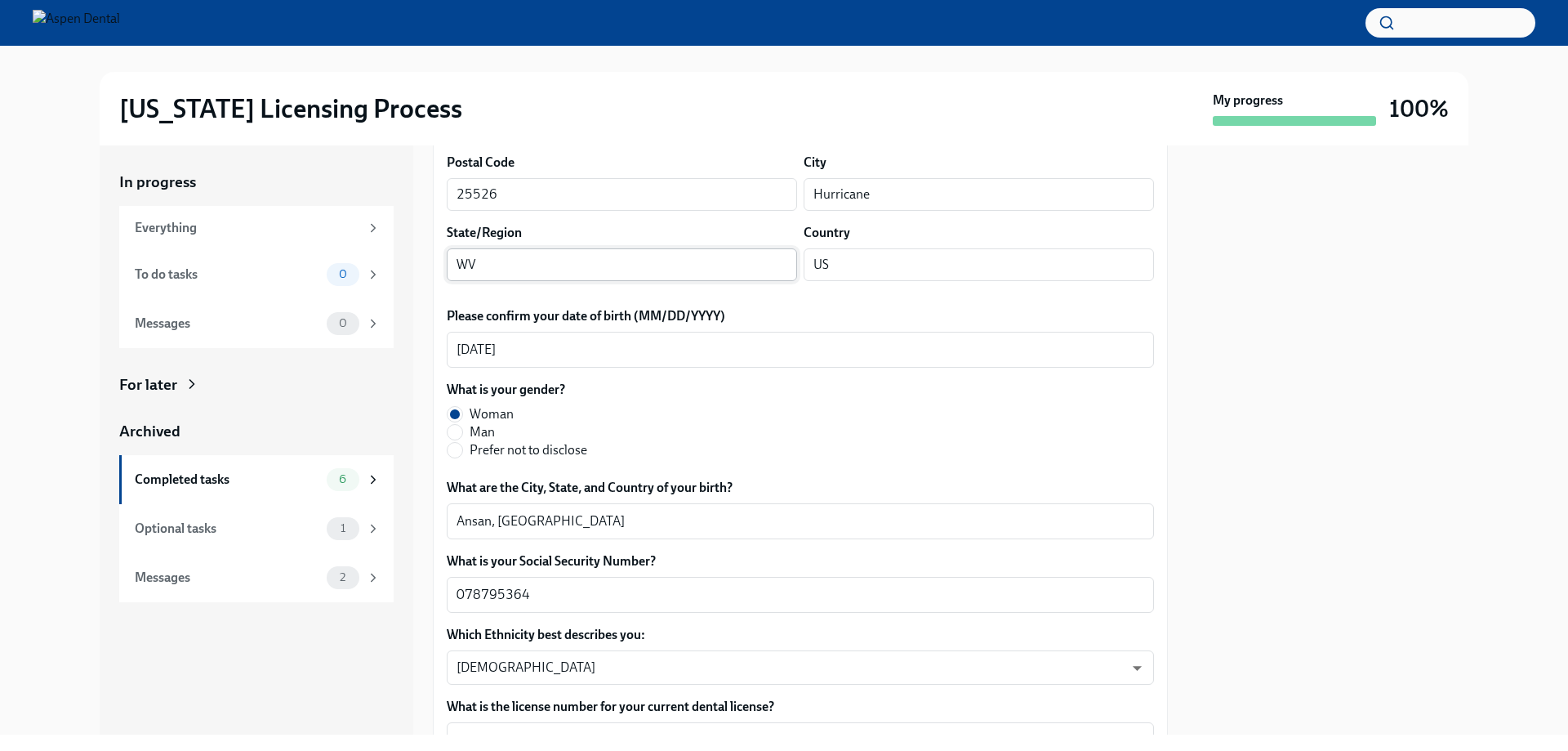 scroll, scrollTop: 572, scrollLeft: 0, axis: vertical 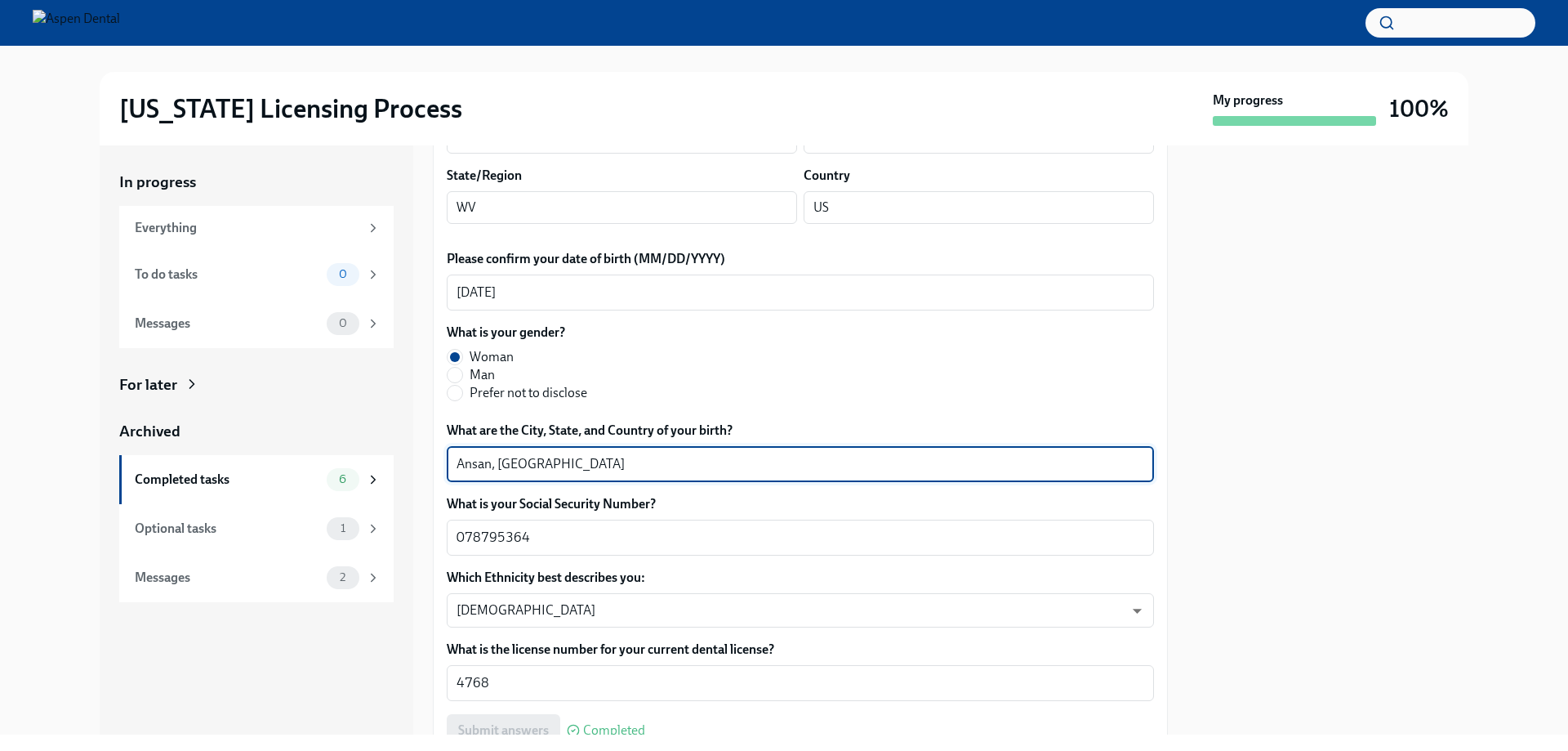 drag, startPoint x: 492, startPoint y: 462, endPoint x: 434, endPoint y: 461, distance: 58.00862 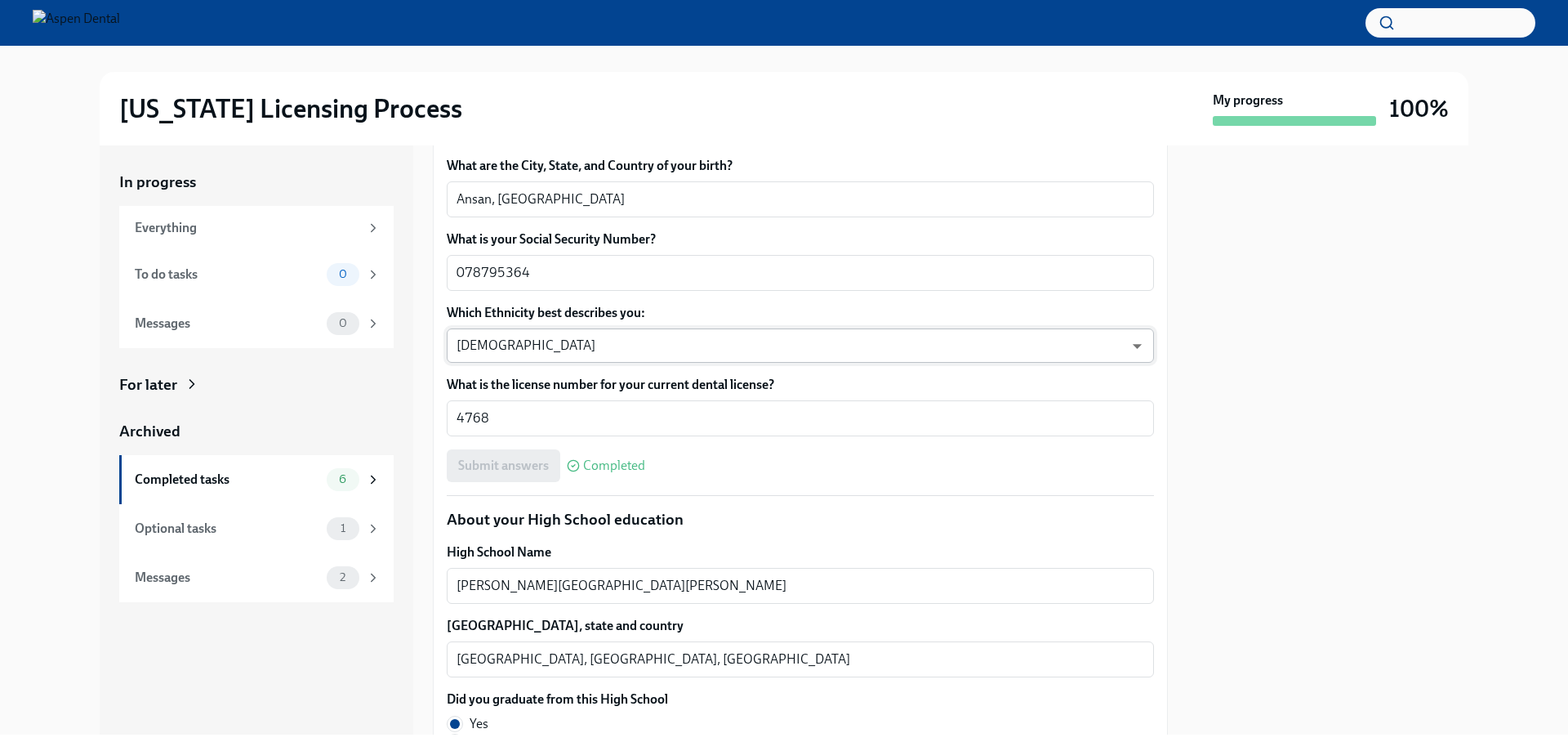 scroll, scrollTop: 899, scrollLeft: 0, axis: vertical 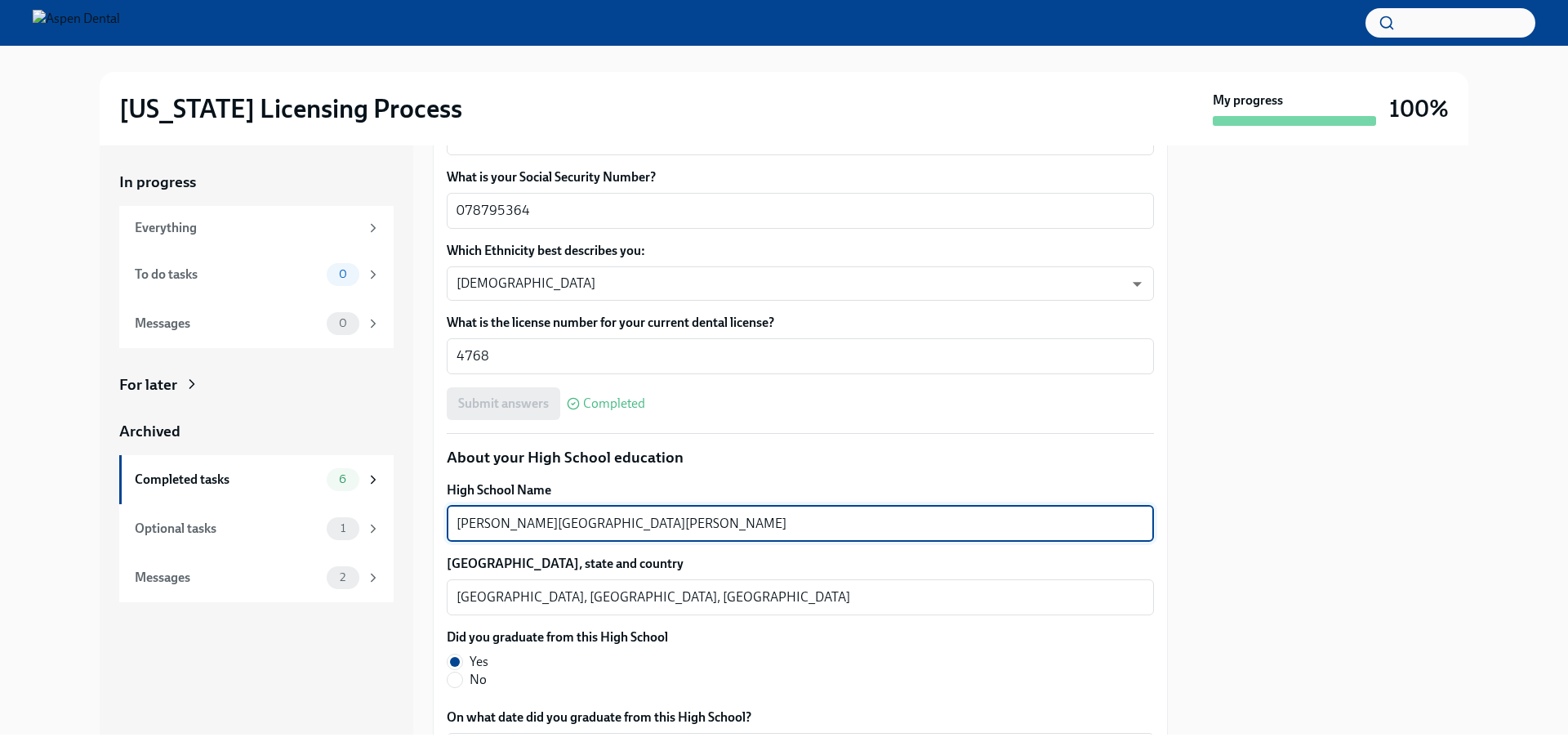 drag, startPoint x: 594, startPoint y: 526, endPoint x: 396, endPoint y: 549, distance: 199.33138 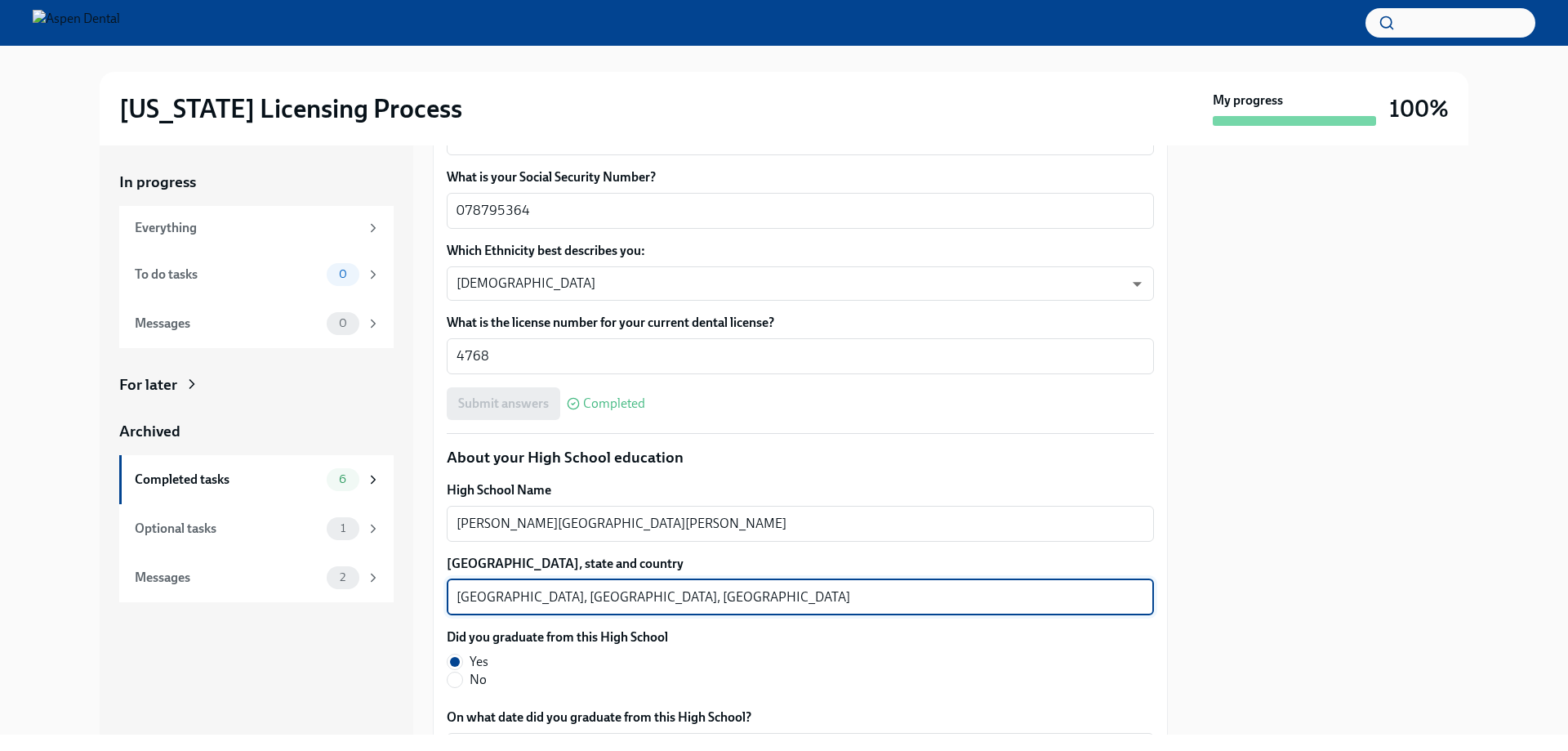 drag, startPoint x: 531, startPoint y: 595, endPoint x: 403, endPoint y: 603, distance: 128.24976 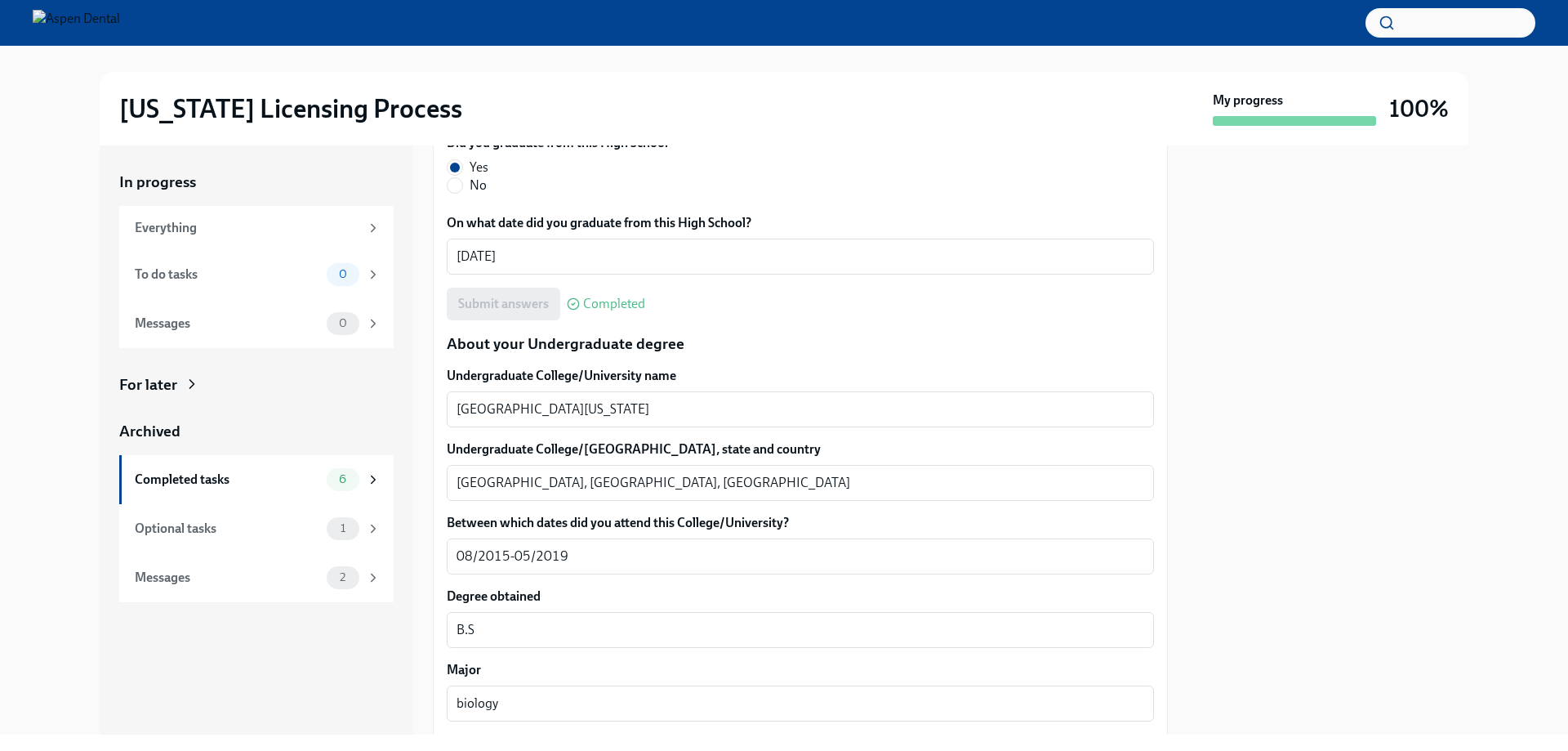 scroll, scrollTop: 1471, scrollLeft: 0, axis: vertical 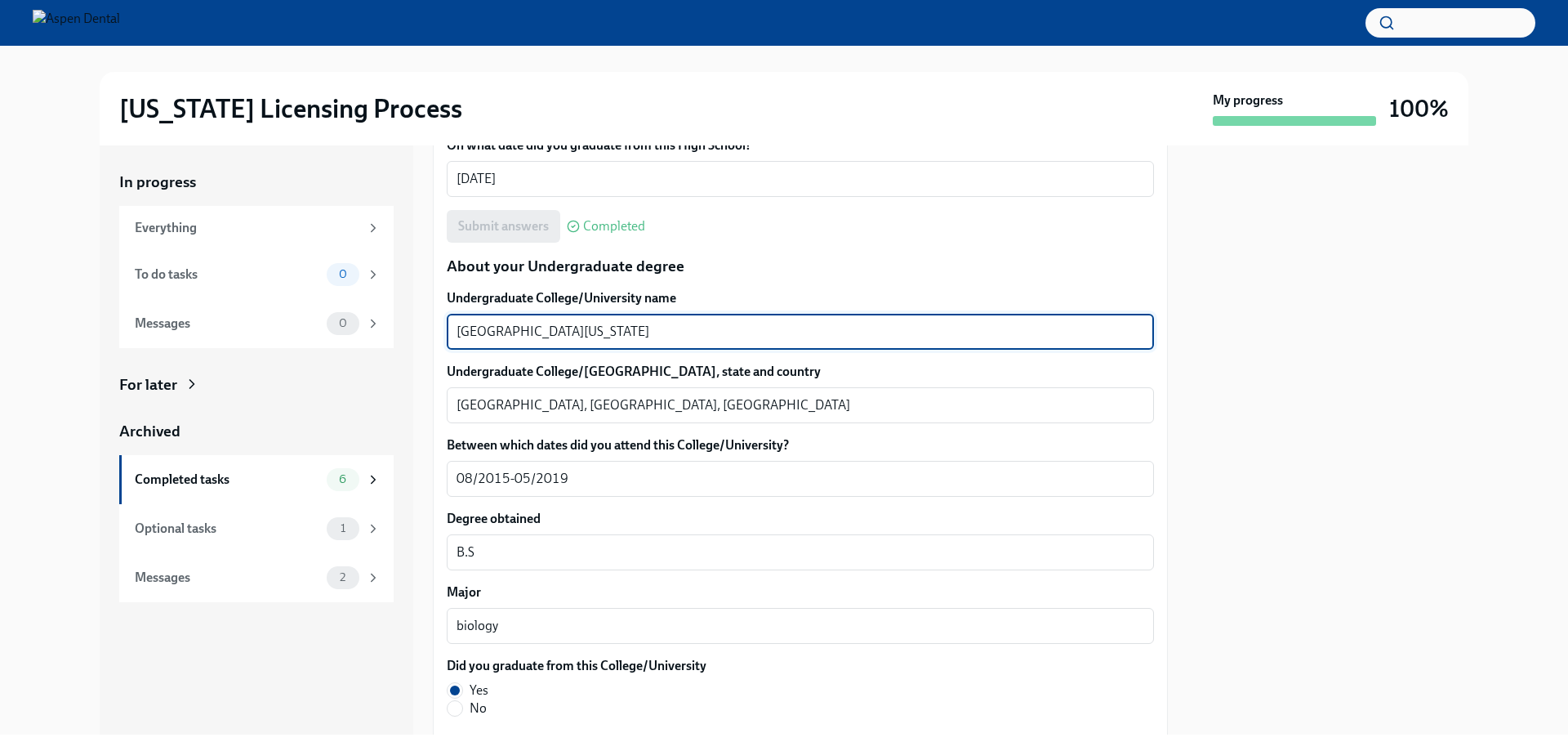 drag, startPoint x: 594, startPoint y: 325, endPoint x: 444, endPoint y: 332, distance: 150.16324 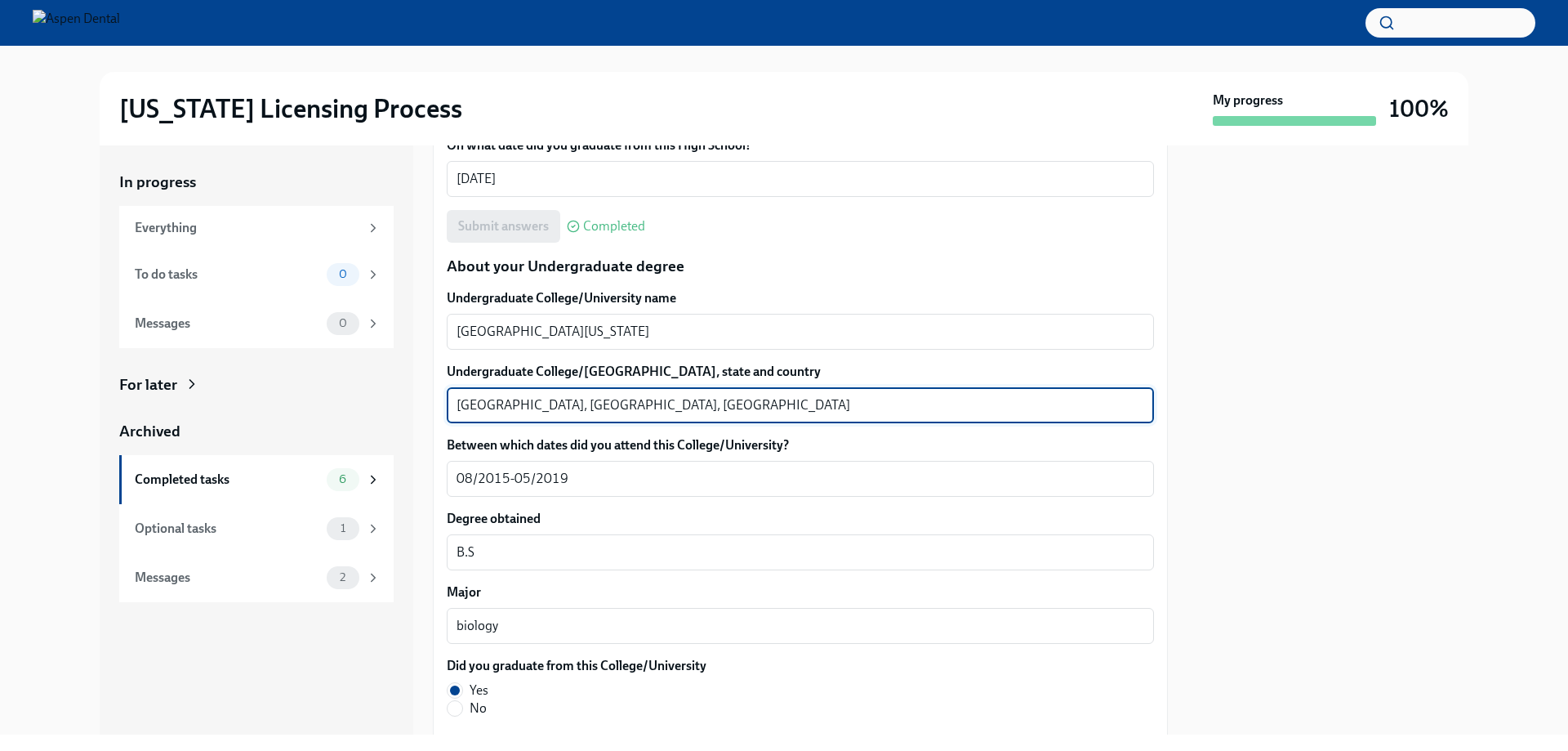 drag, startPoint x: 496, startPoint y: 405, endPoint x: 423, endPoint y: 402, distance: 73.06162 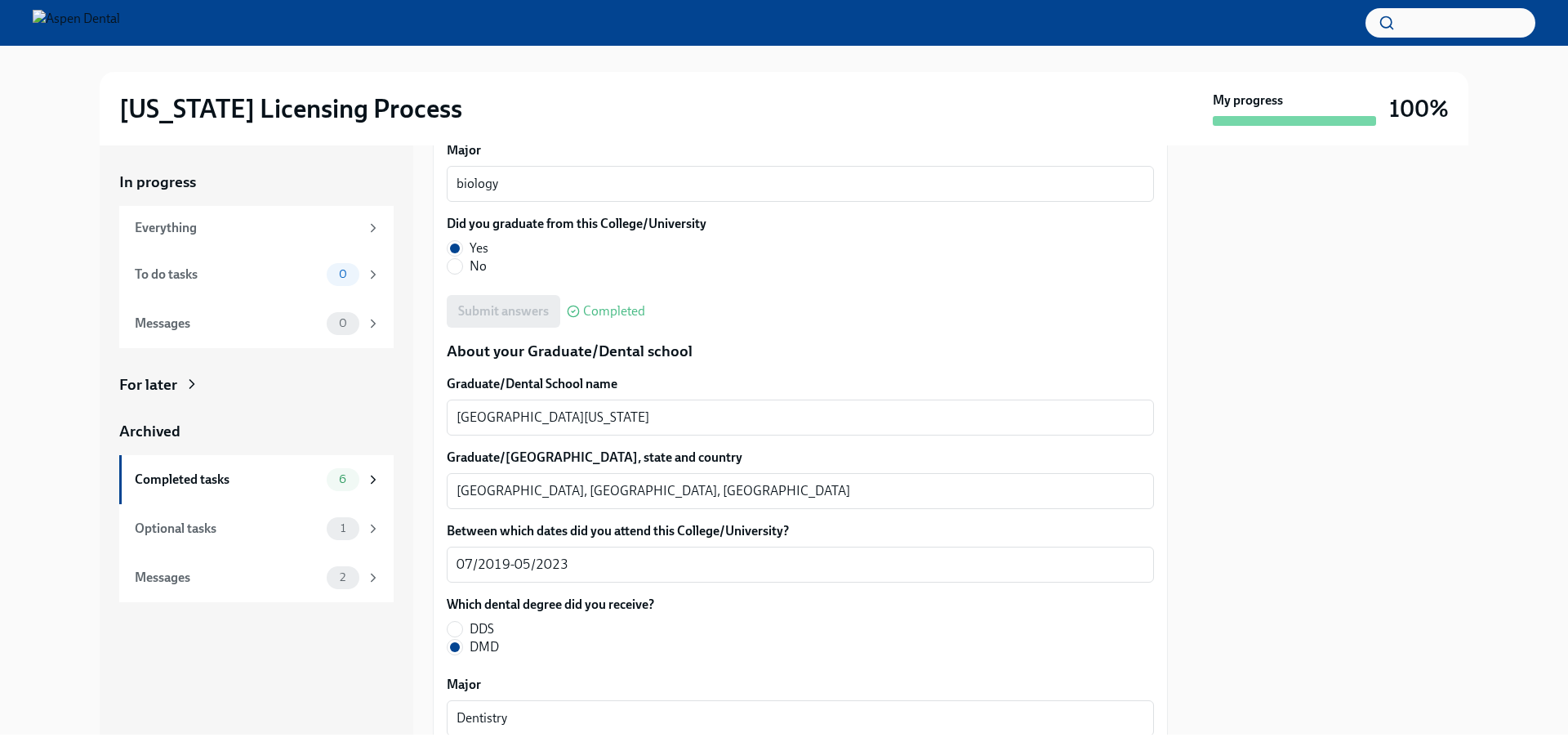 scroll, scrollTop: 1961, scrollLeft: 0, axis: vertical 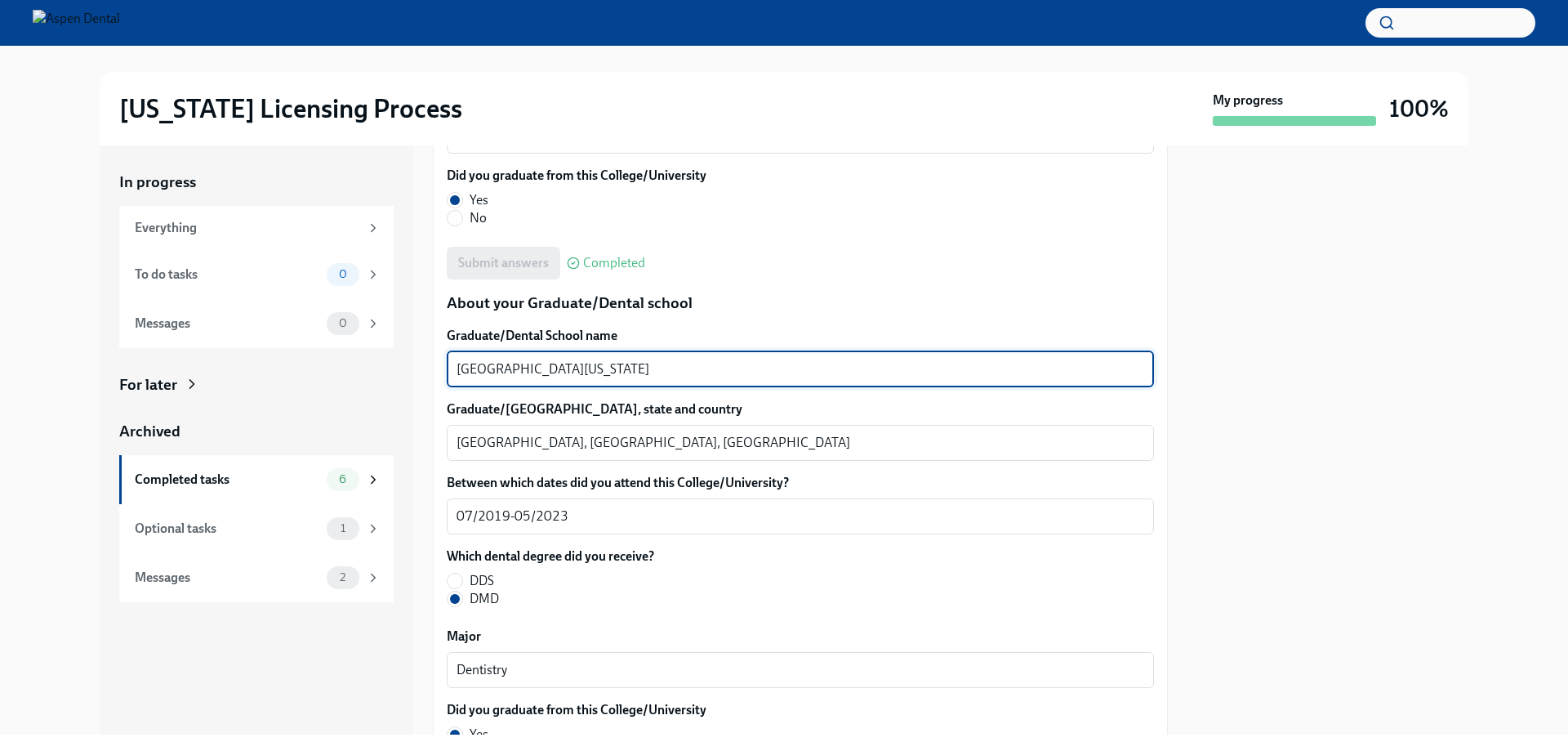 drag, startPoint x: 558, startPoint y: 370, endPoint x: 418, endPoint y: 376, distance: 140.12851 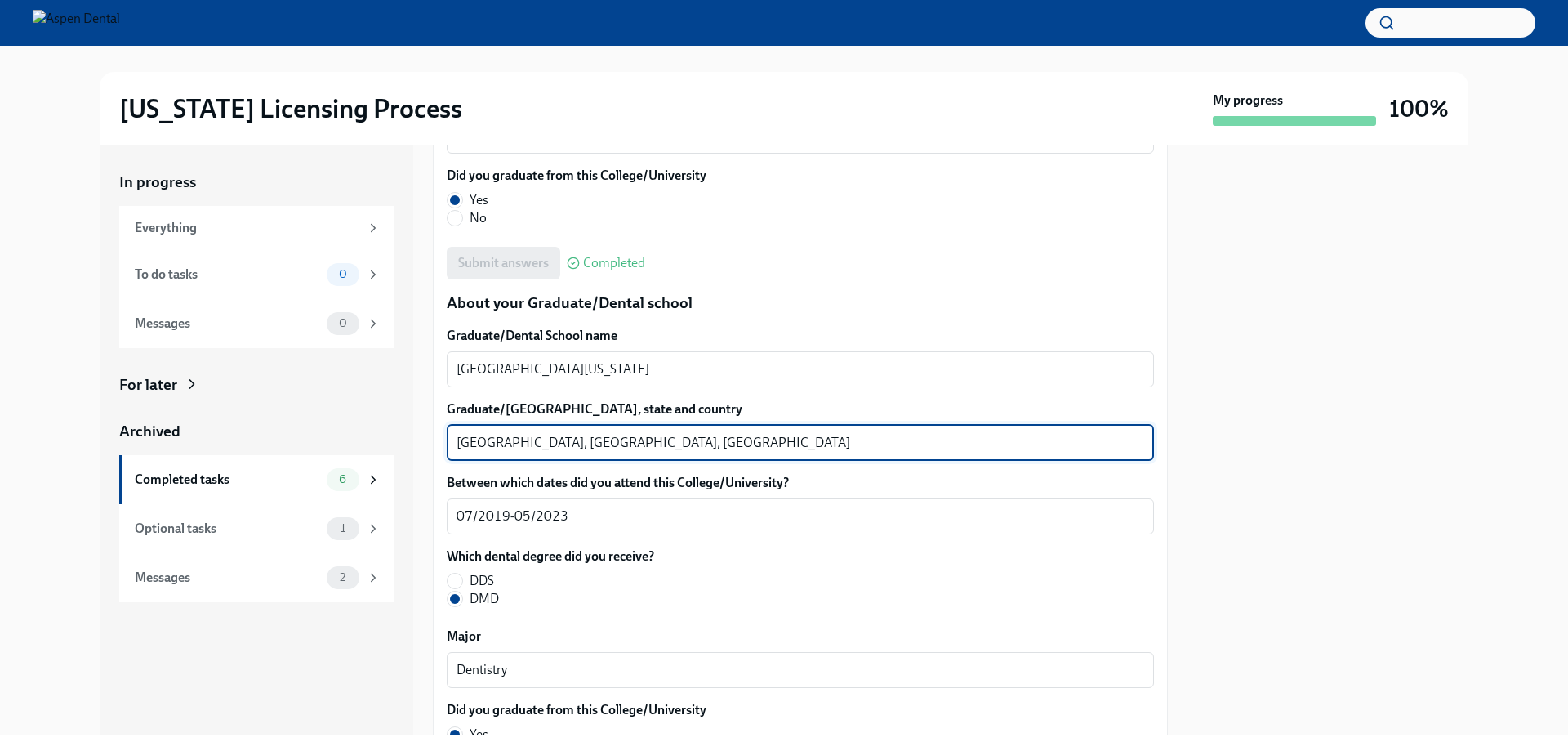 drag, startPoint x: 505, startPoint y: 442, endPoint x: 442, endPoint y: 439, distance: 63.07139 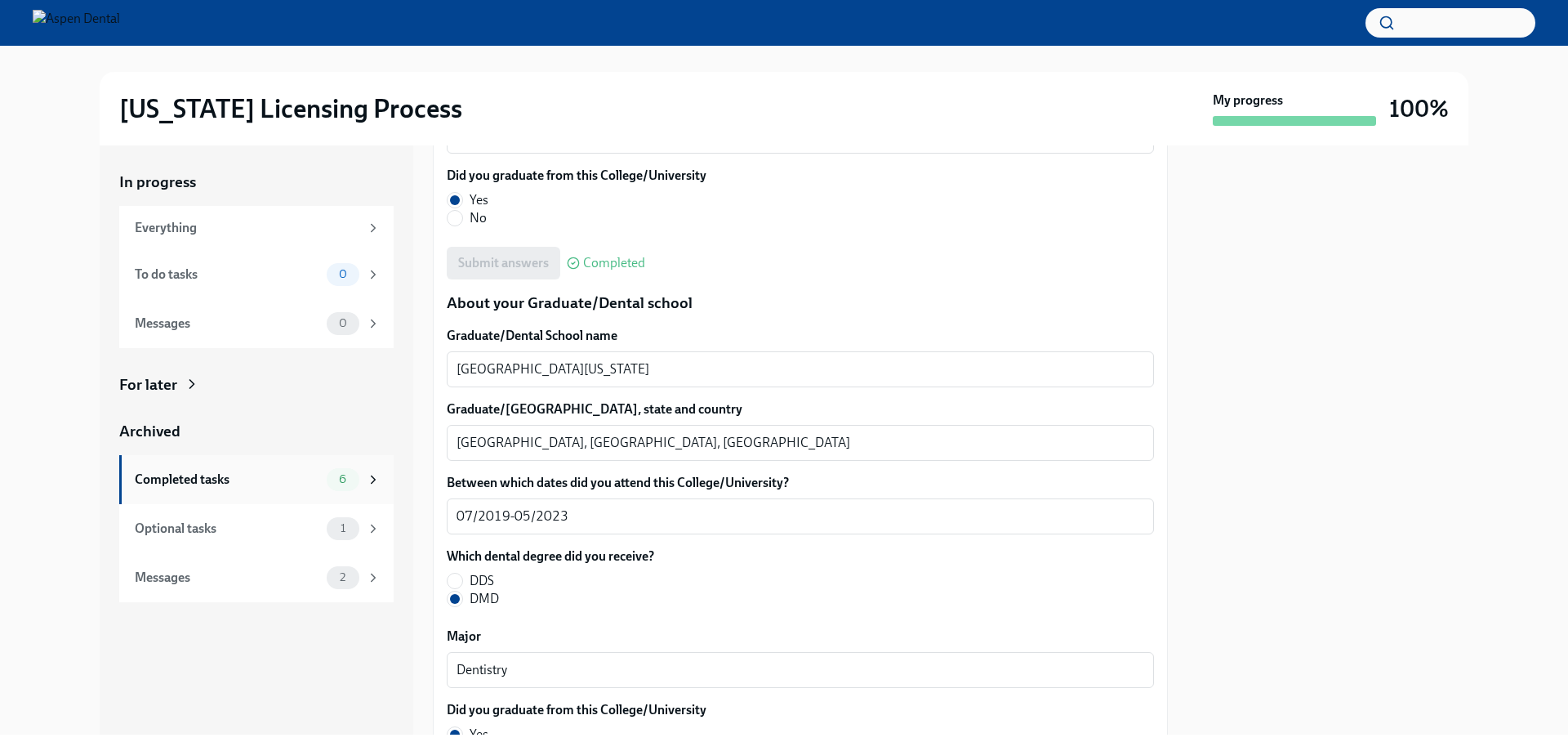 click on "Completed tasks" at bounding box center (227, 480) 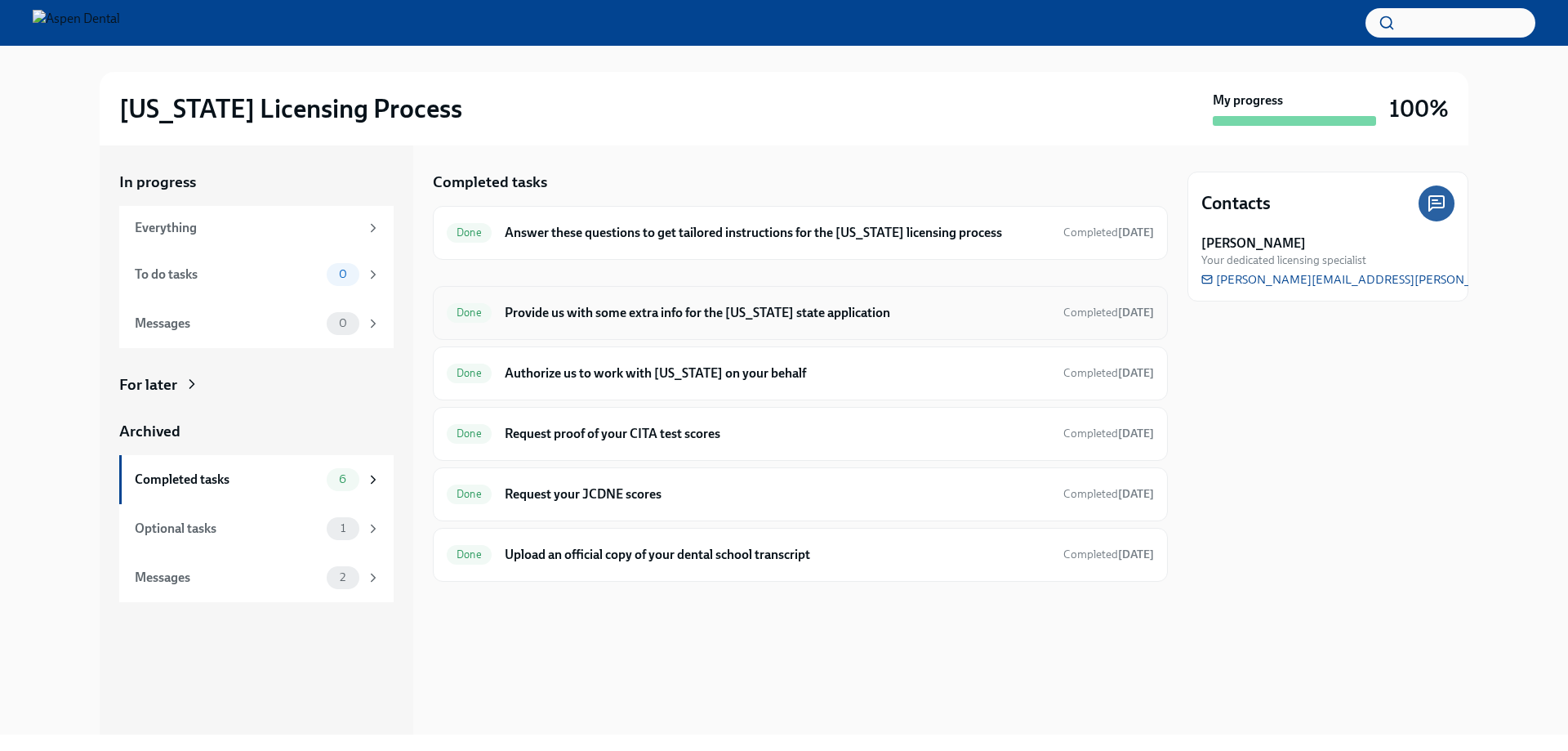 click on "Provide us with some extra info for the [US_STATE] state application" at bounding box center [777, 313] 